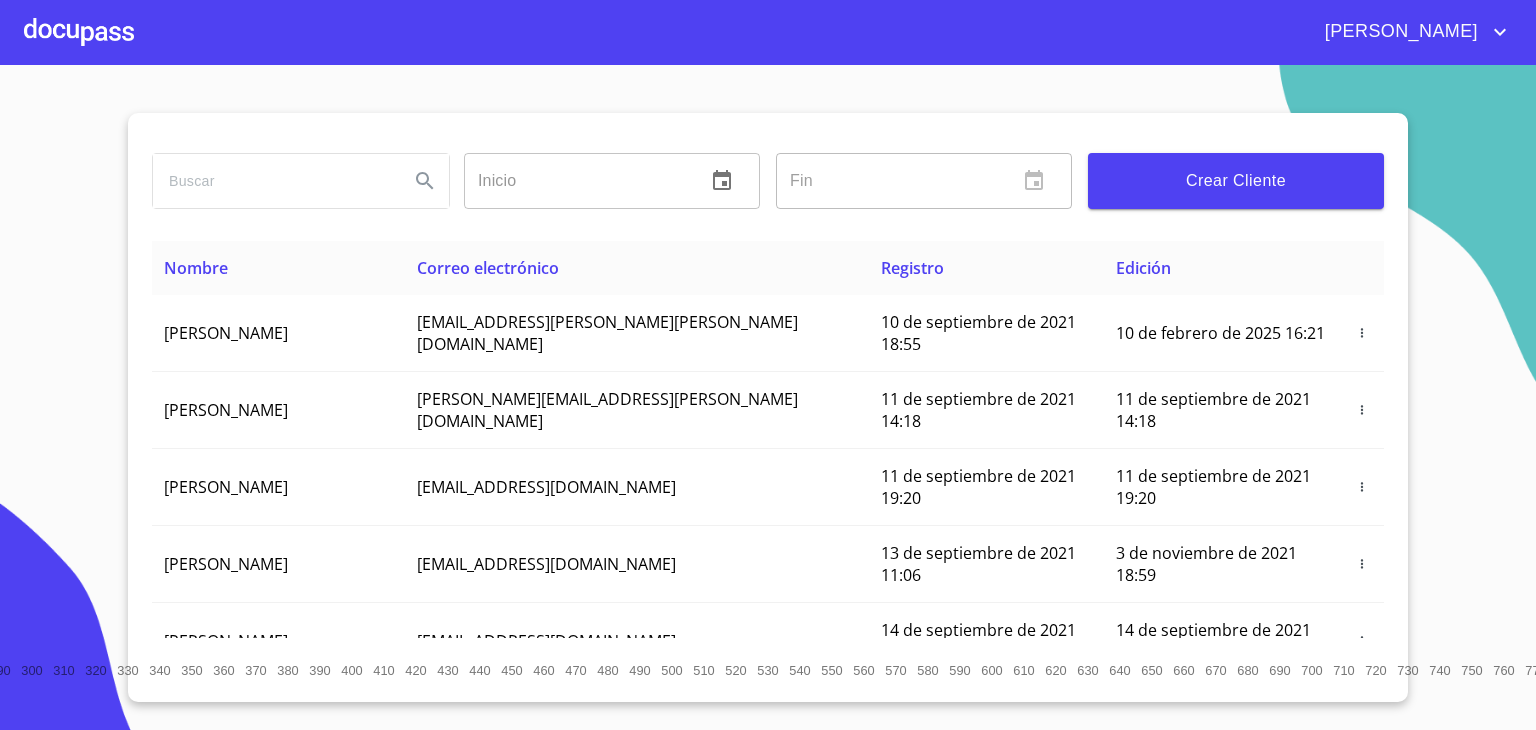 scroll, scrollTop: 0, scrollLeft: 0, axis: both 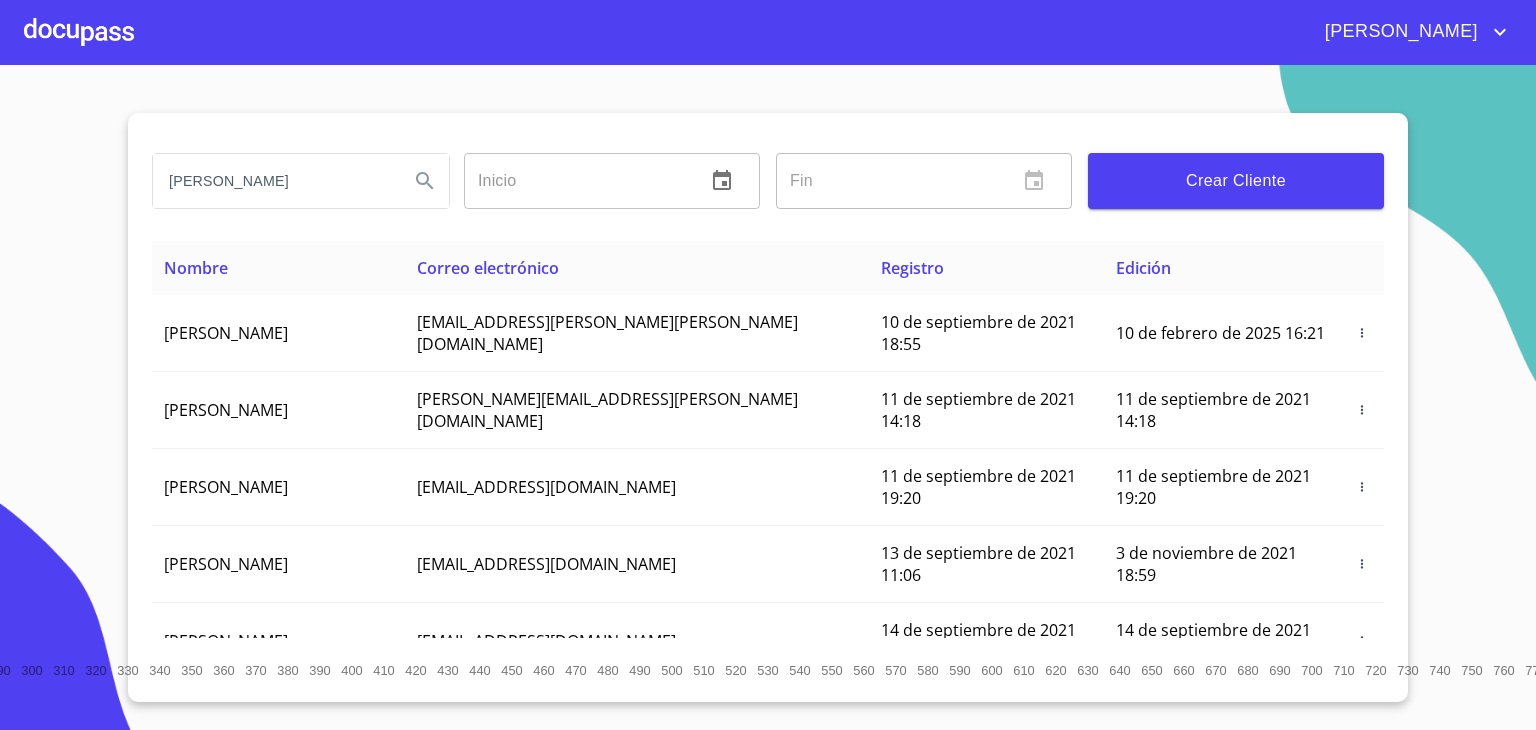 type on "[PERSON_NAME]" 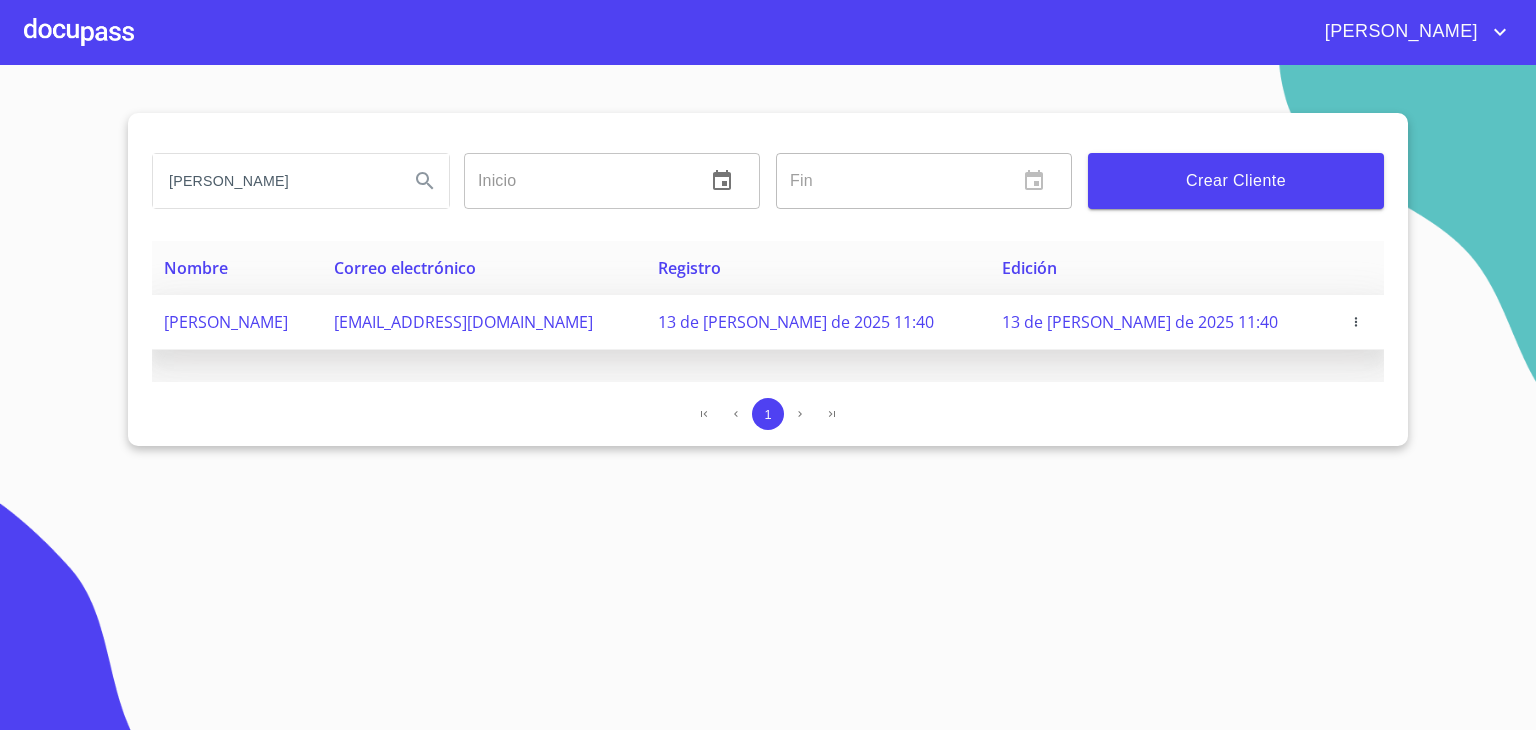 click on "[PERSON_NAME]" at bounding box center (226, 322) 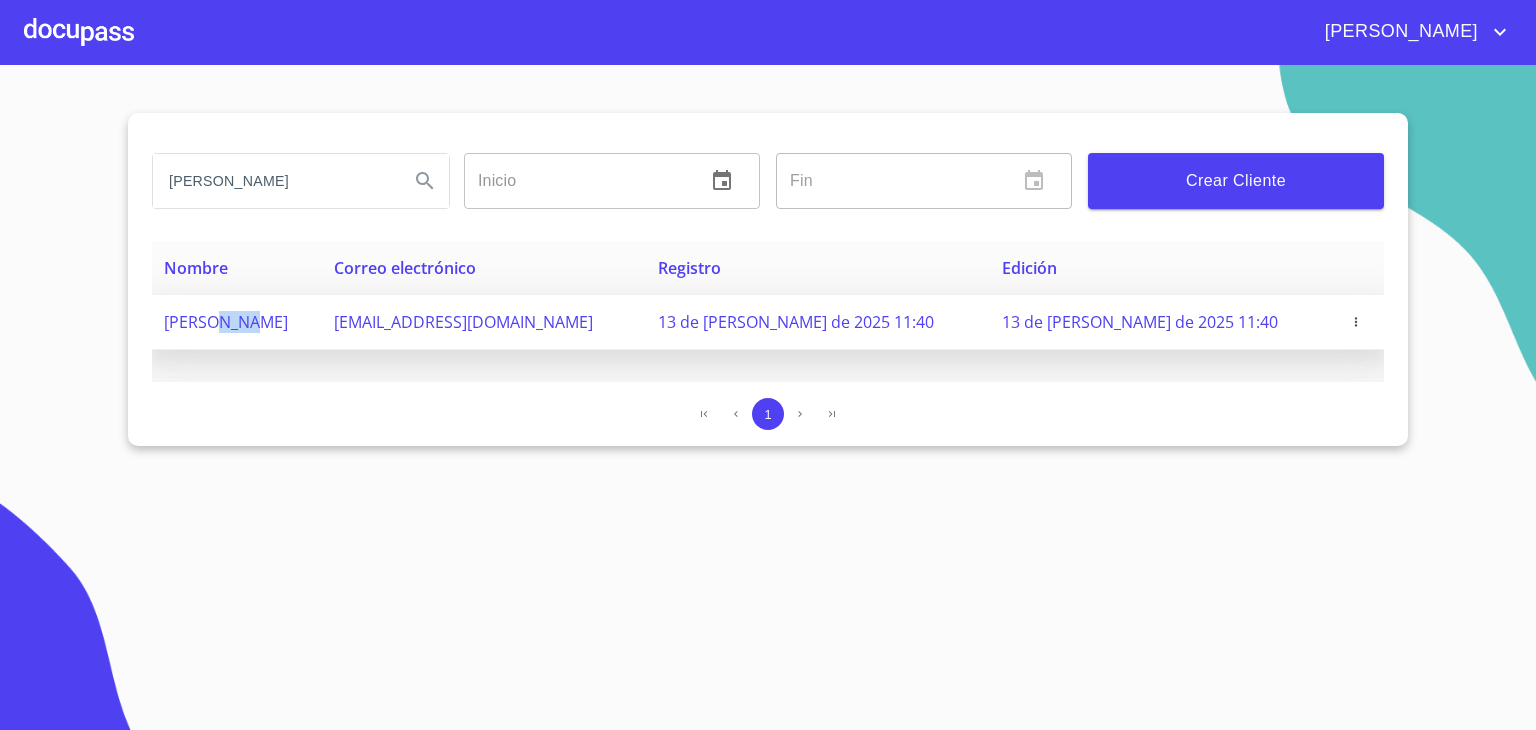 click on "[PERSON_NAME]" at bounding box center (226, 322) 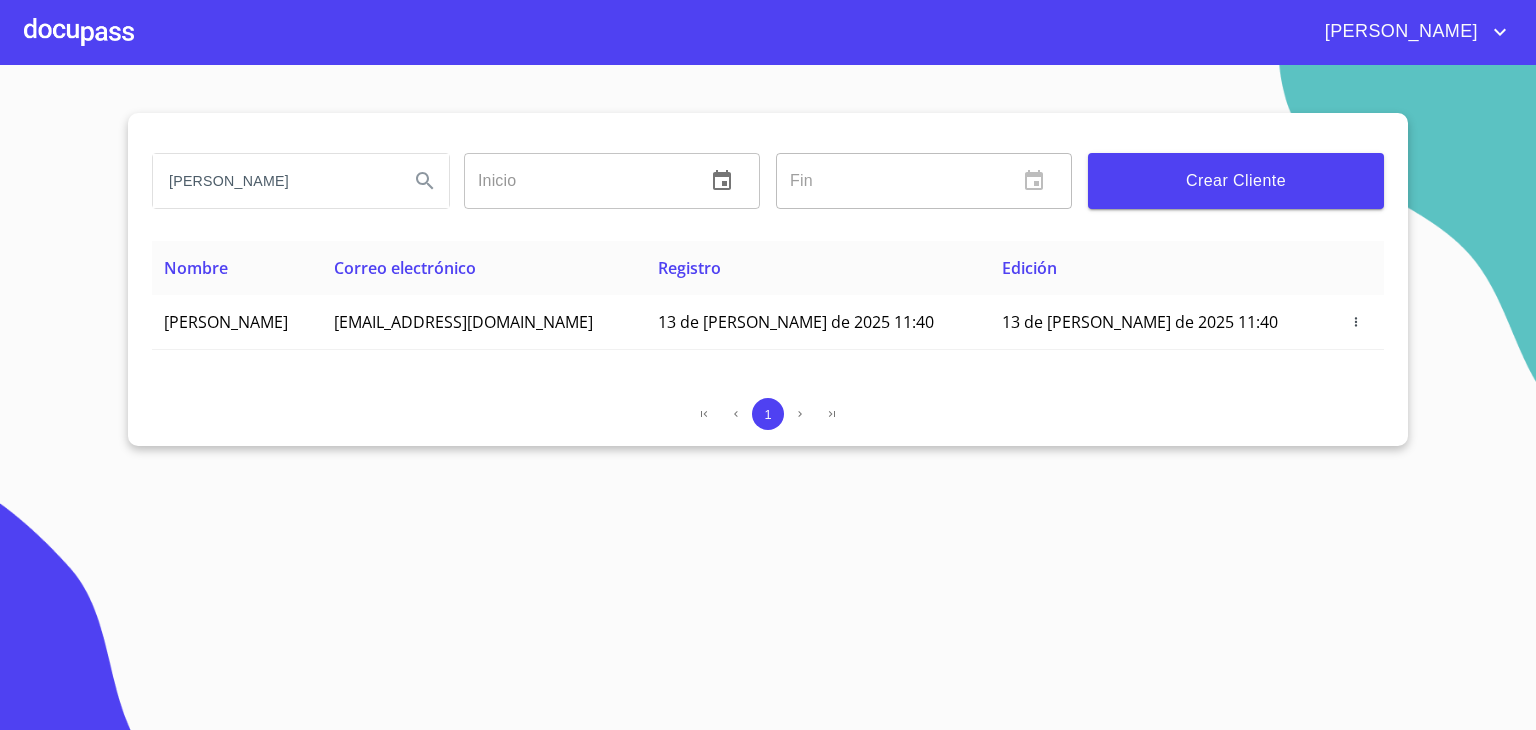click at bounding box center [79, 32] 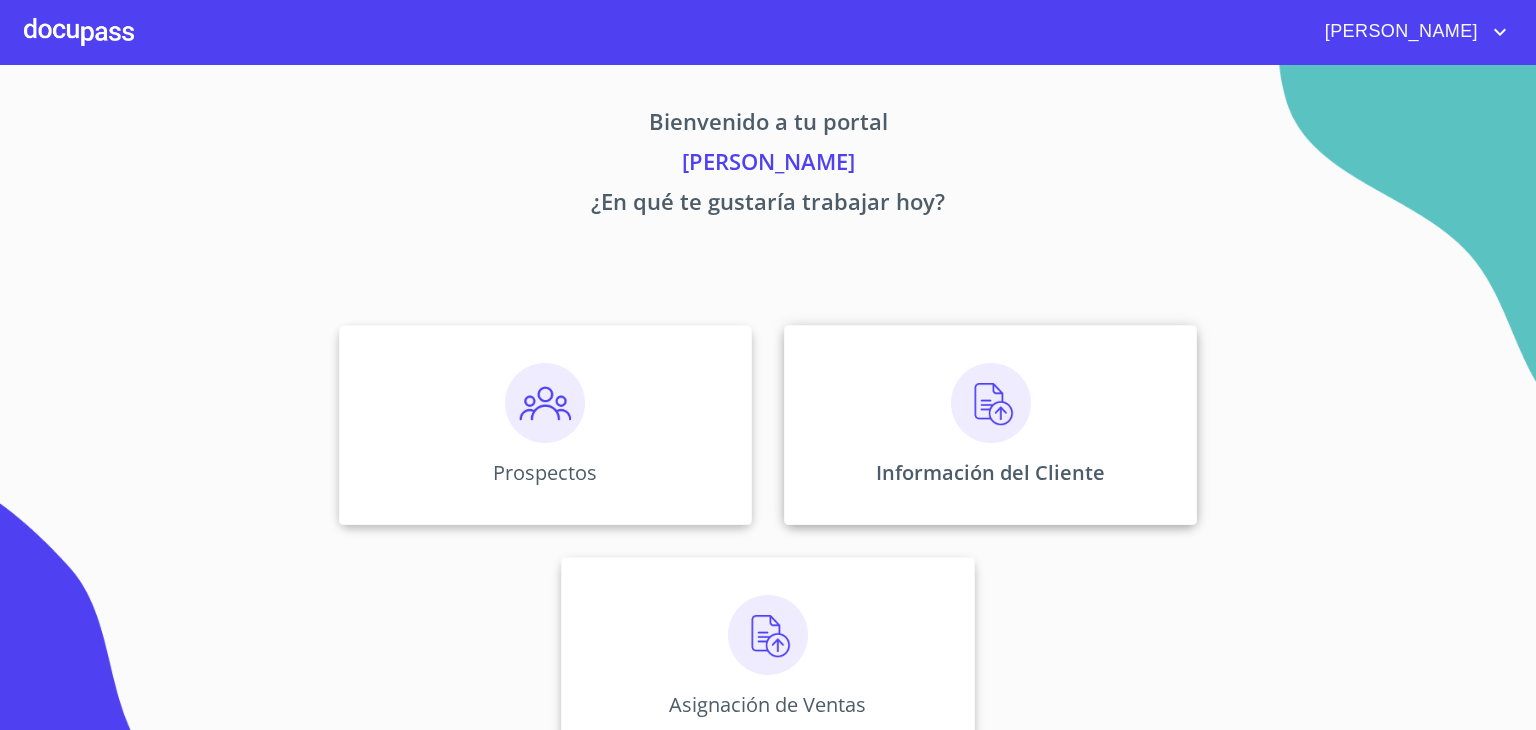 click at bounding box center [991, 403] 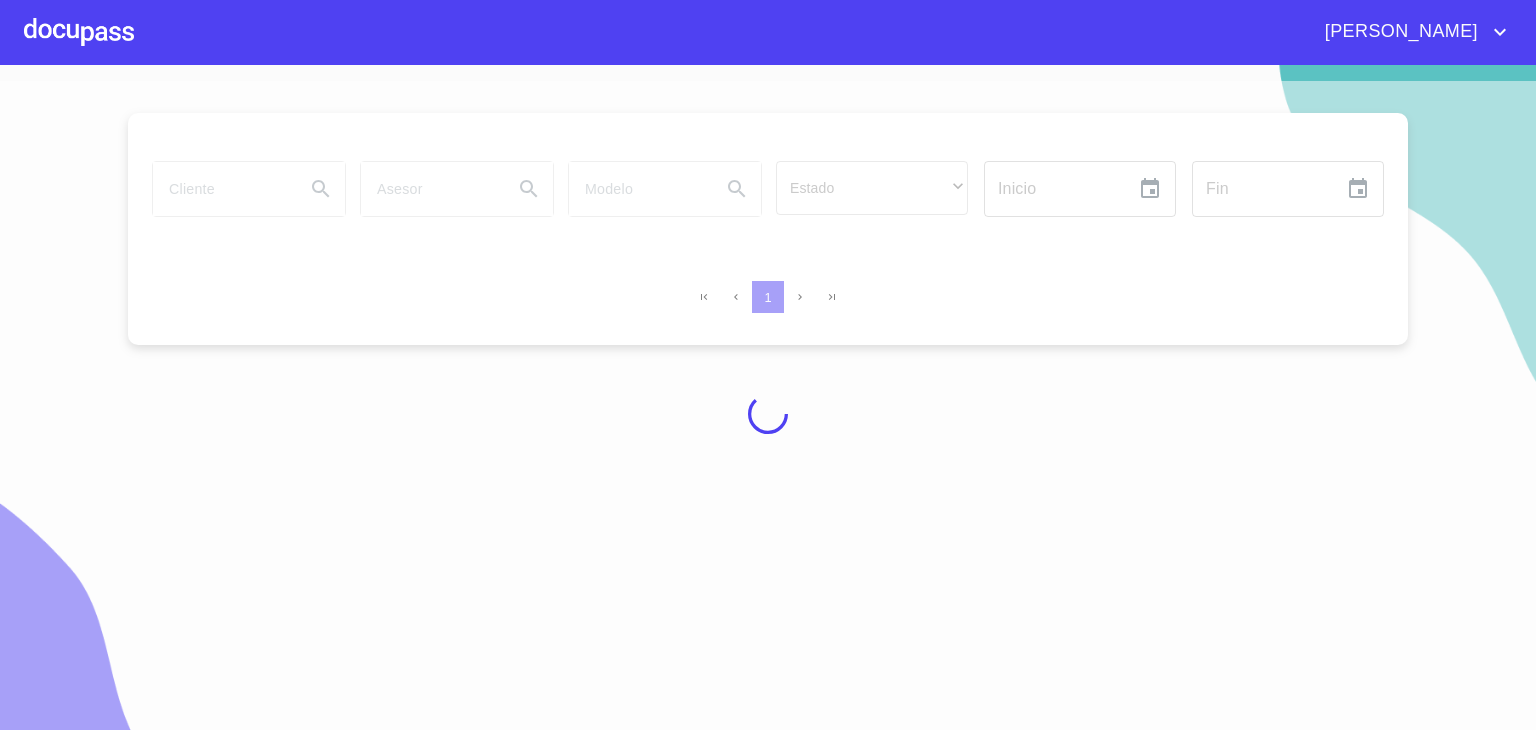 click at bounding box center [768, 413] 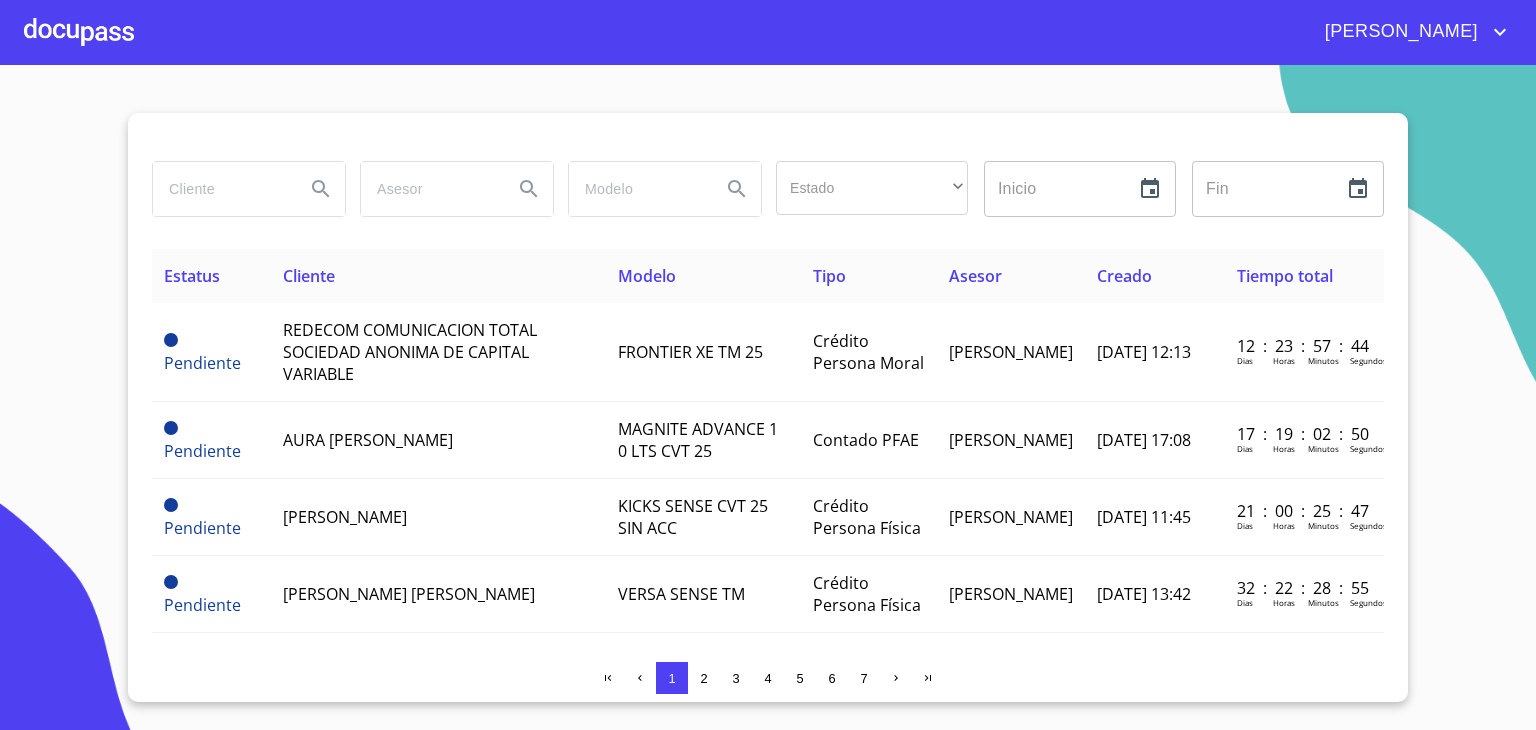 click at bounding box center [221, 189] 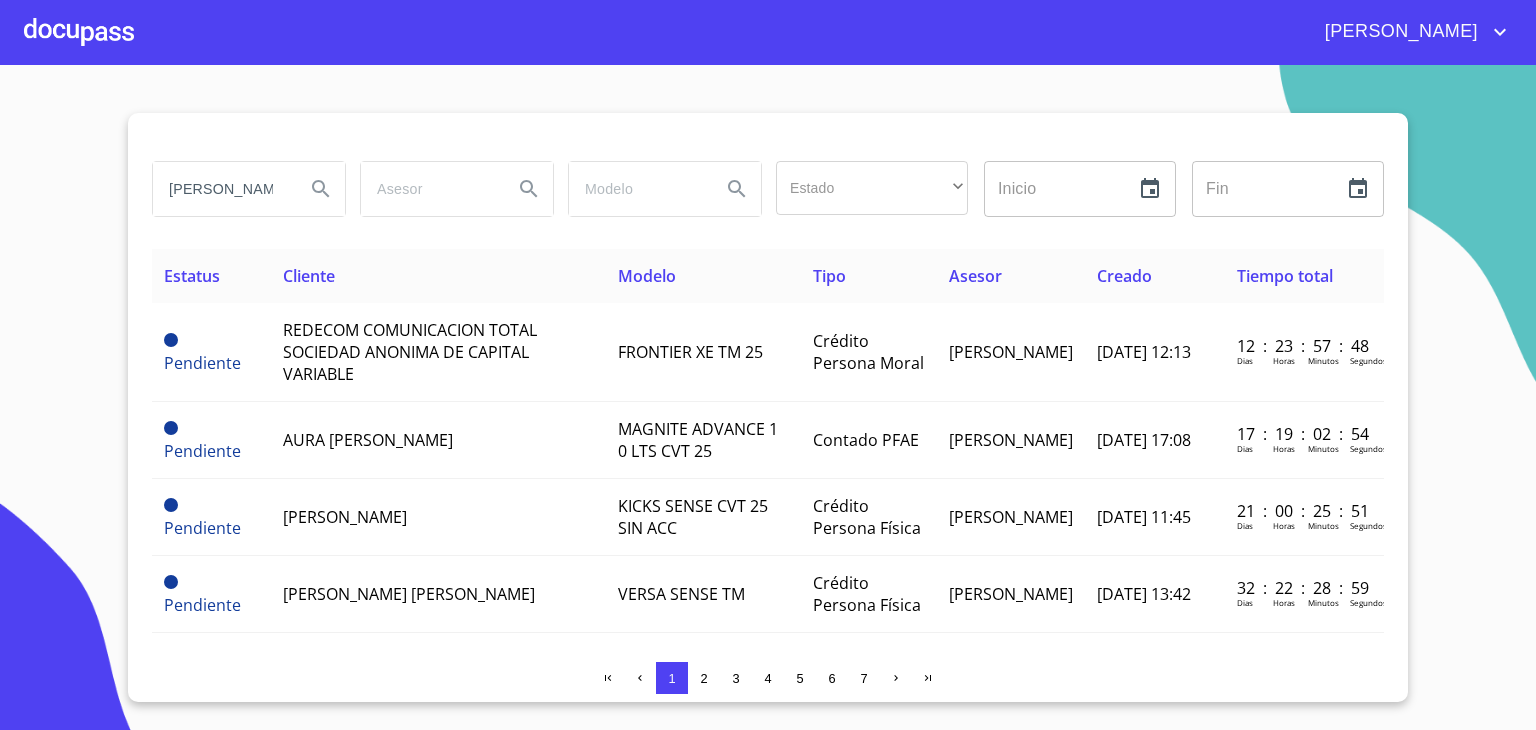 type on "[PERSON_NAME]" 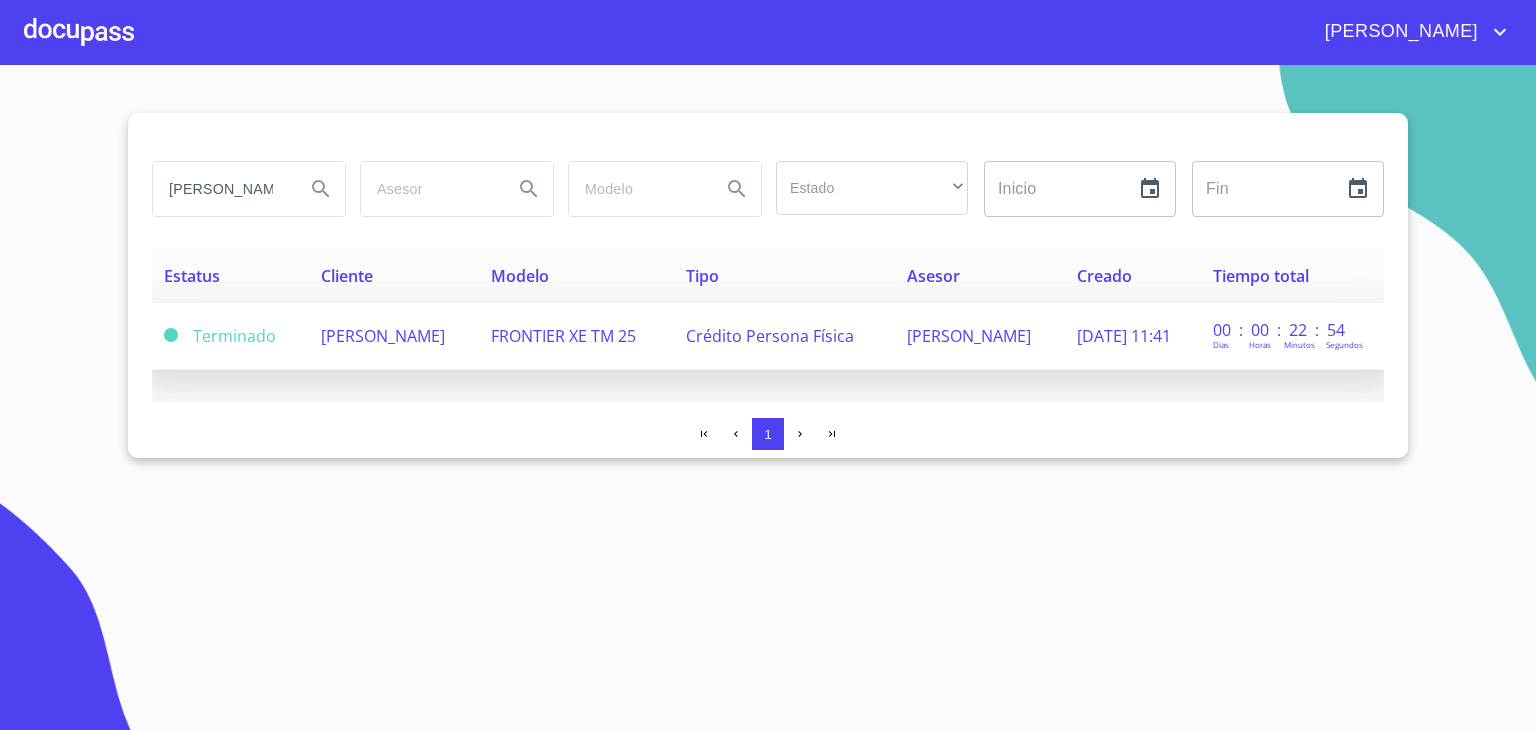 click on "[PERSON_NAME]" at bounding box center (383, 336) 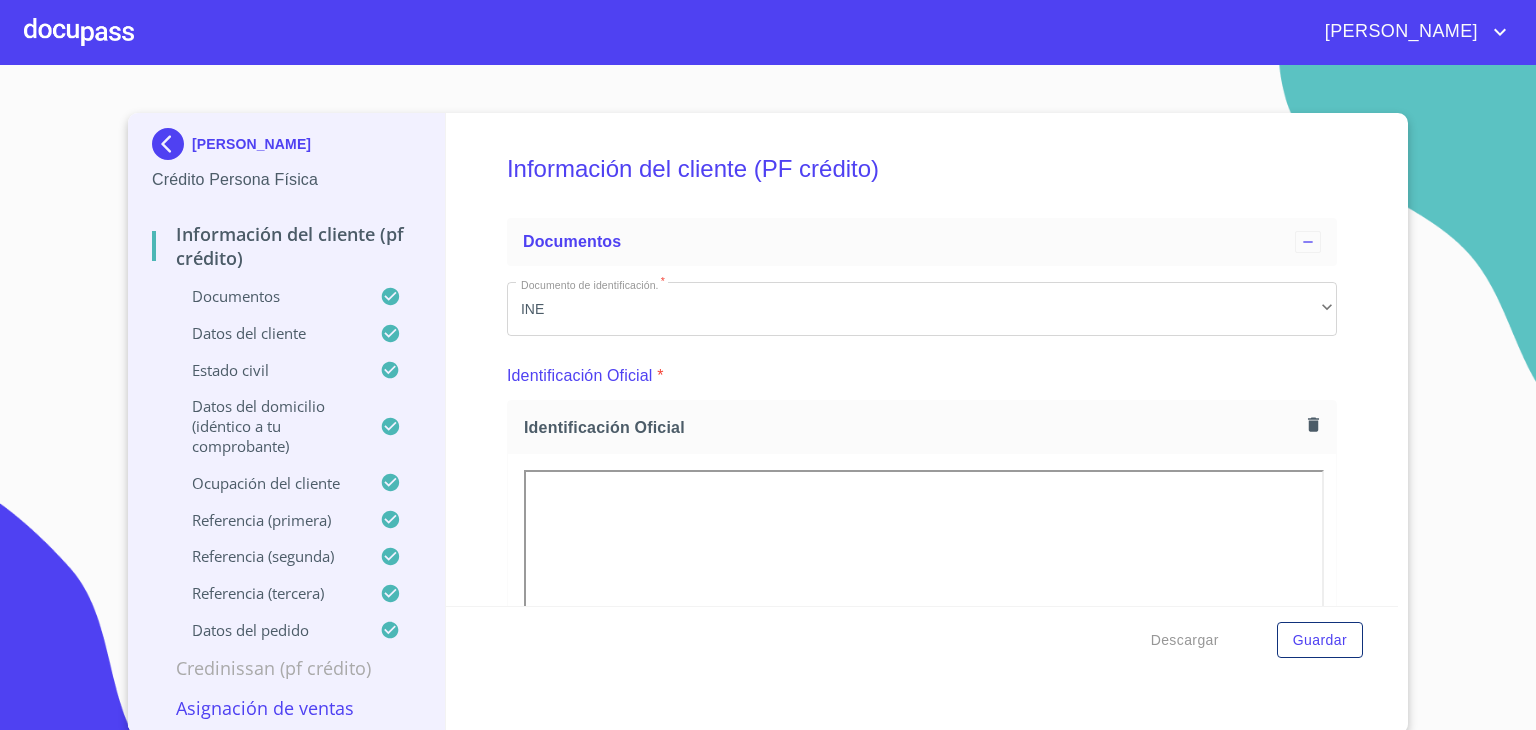 scroll, scrollTop: 0, scrollLeft: 0, axis: both 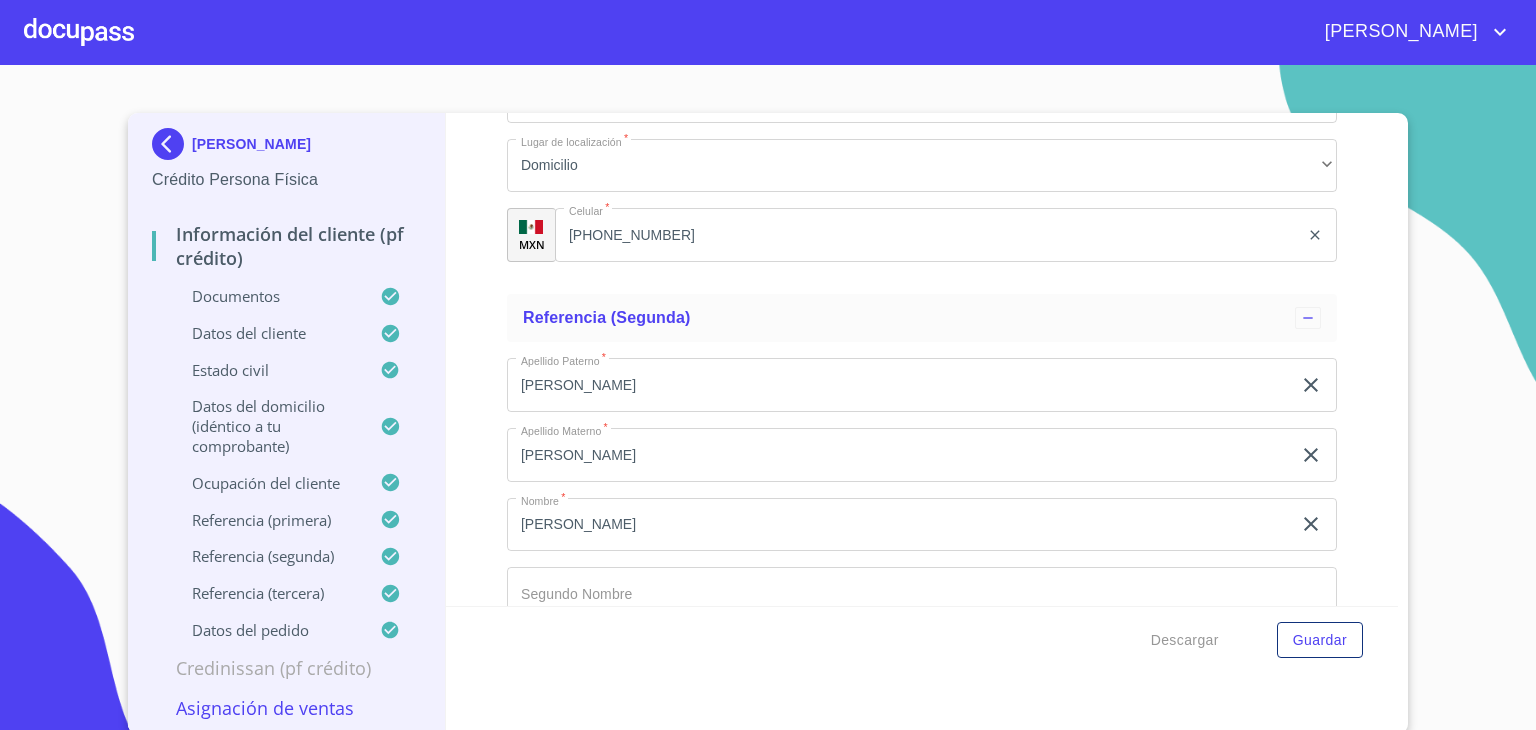 click on "Empleado privado" at bounding box center [922, -1725] 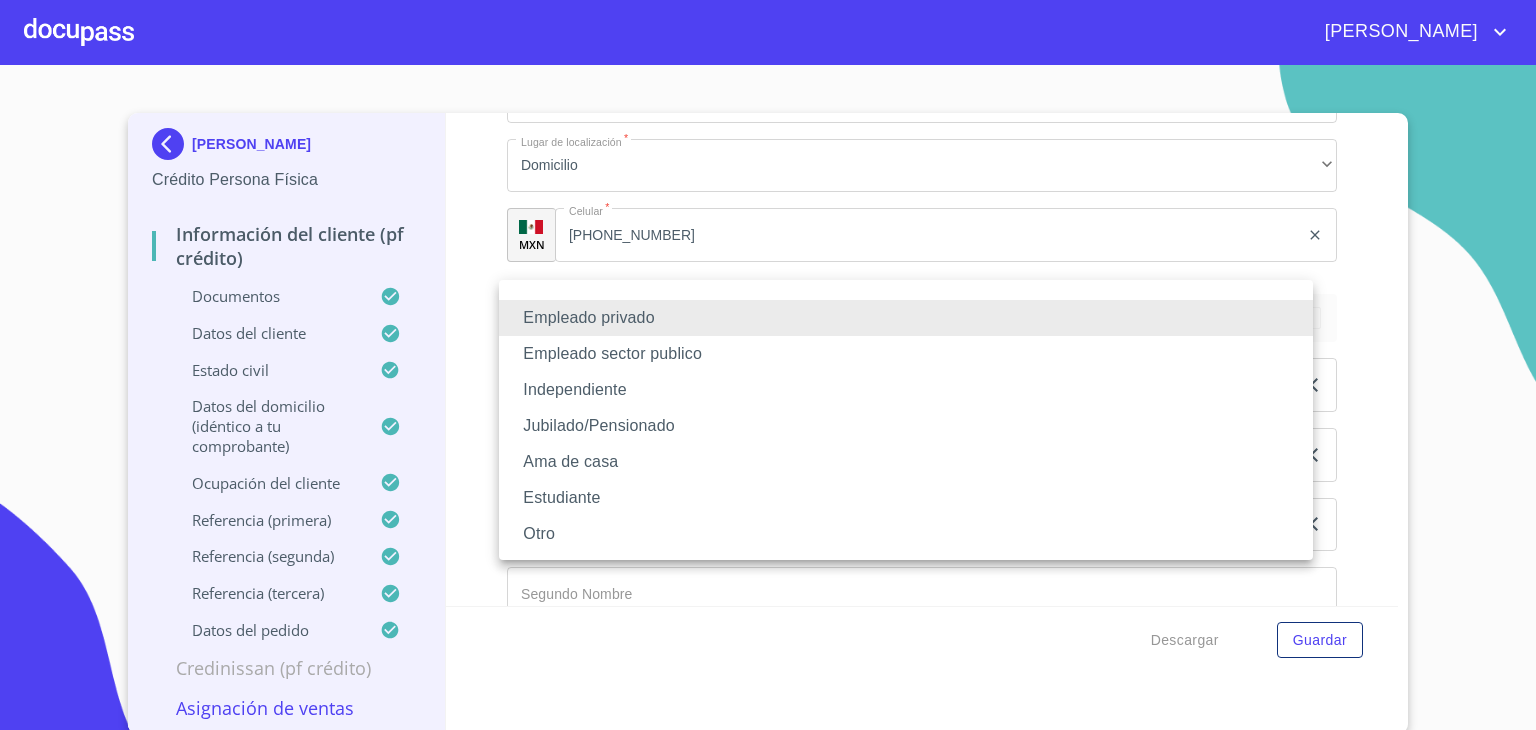click on "Independiente" at bounding box center [906, 390] 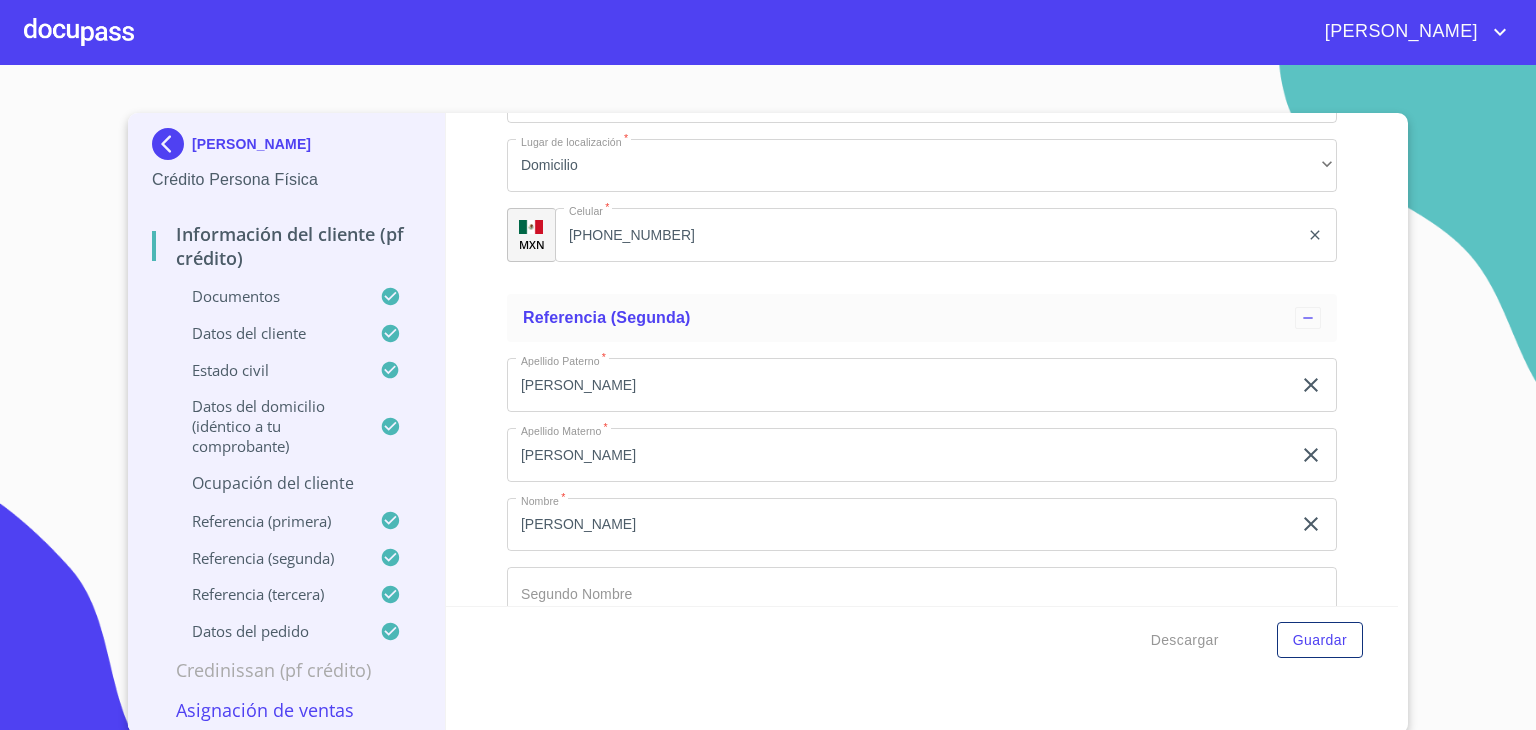 scroll, scrollTop: 8826, scrollLeft: 0, axis: vertical 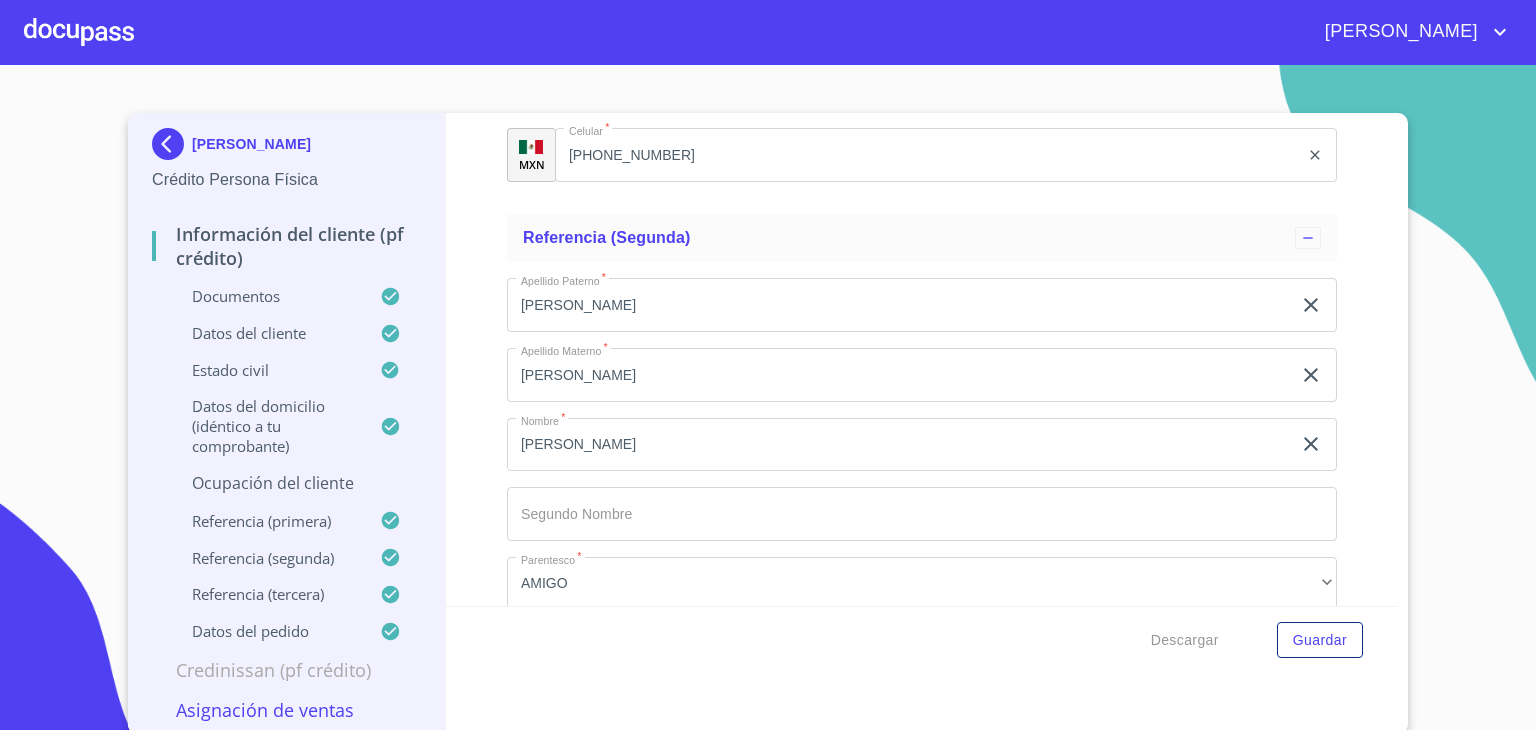 click on "Documento de identificación.   *" at bounding box center (899, -4343) 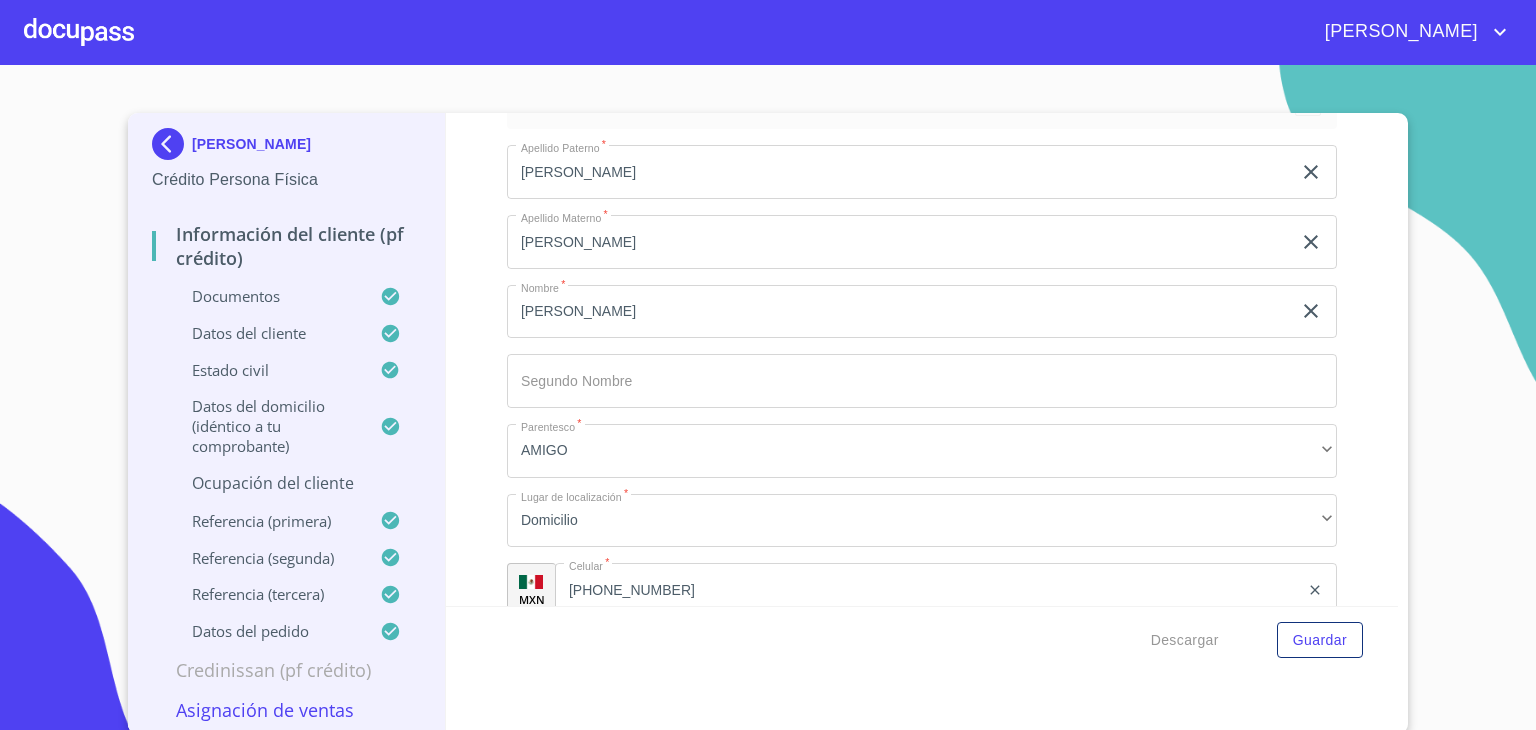 scroll, scrollTop: 9079, scrollLeft: 0, axis: vertical 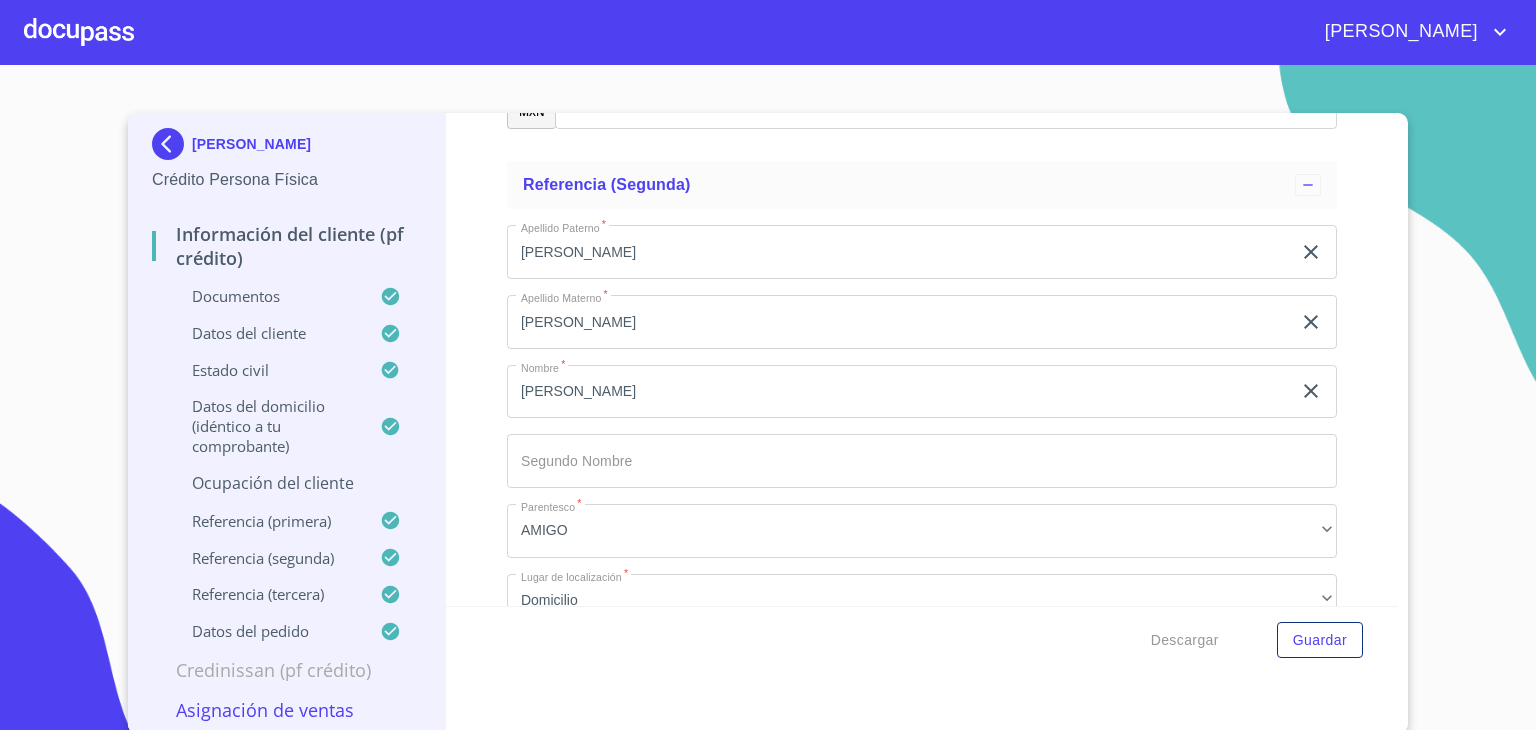 click on "CLUB DE GOL VALLE IMPERIAL" at bounding box center [899, -4396] 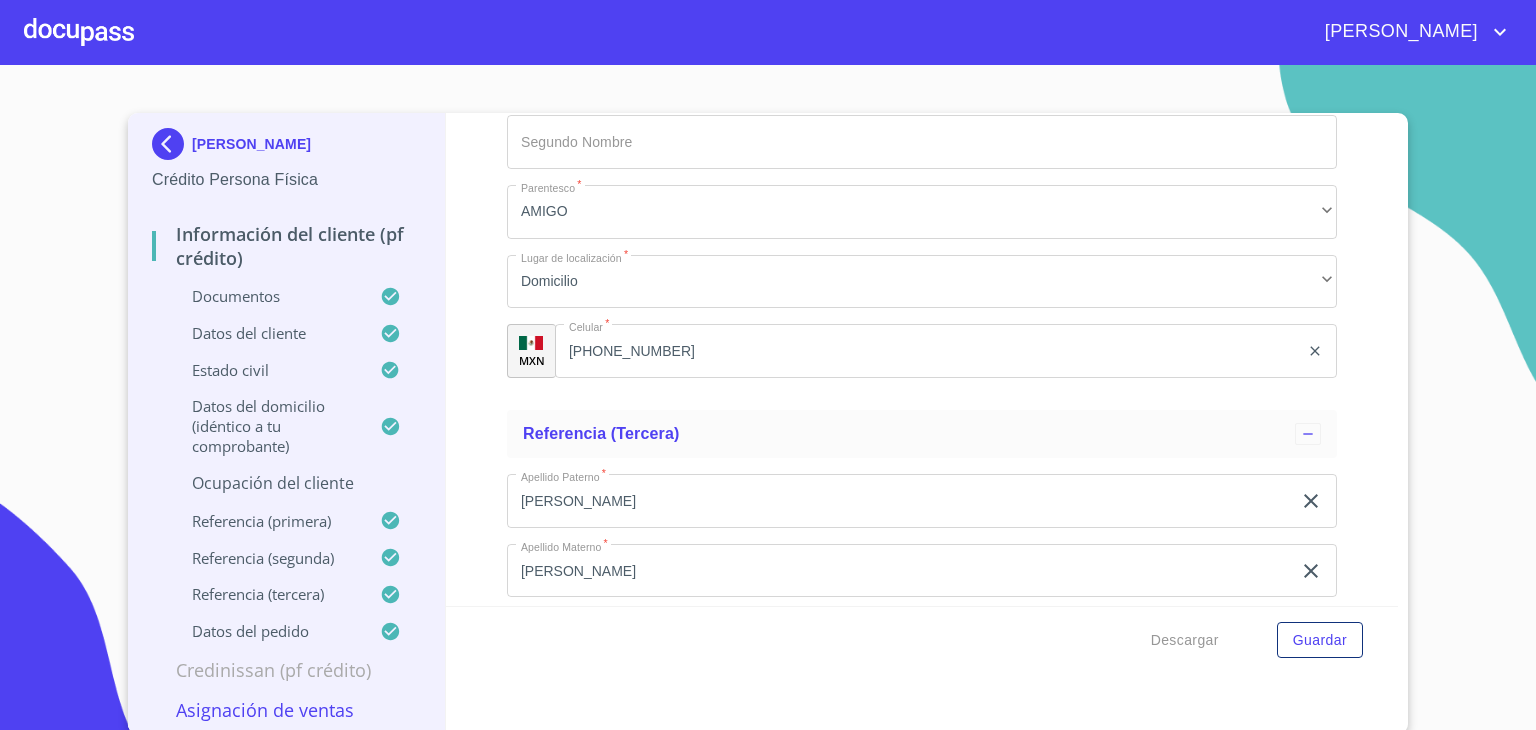 scroll, scrollTop: 9252, scrollLeft: 0, axis: vertical 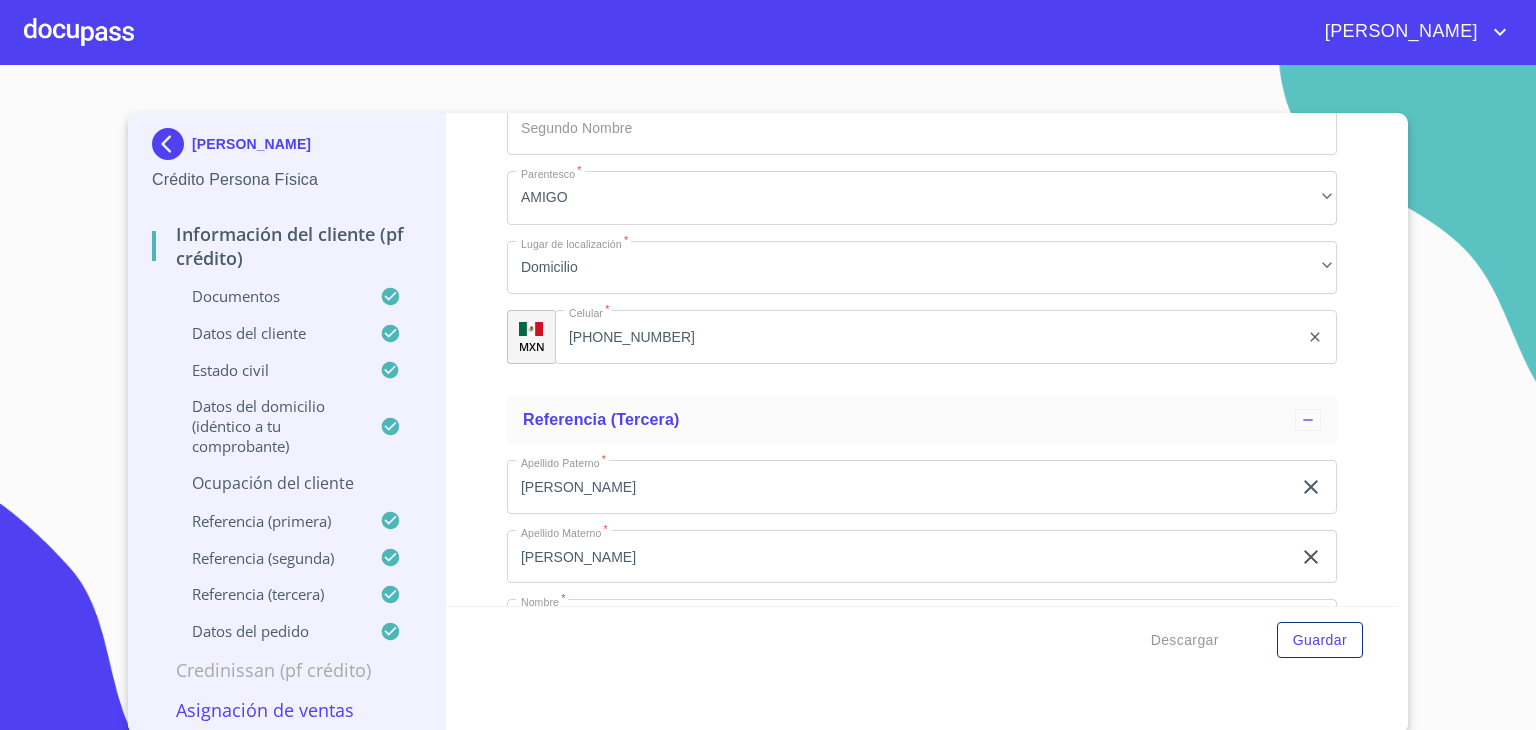 type on "$47,979" 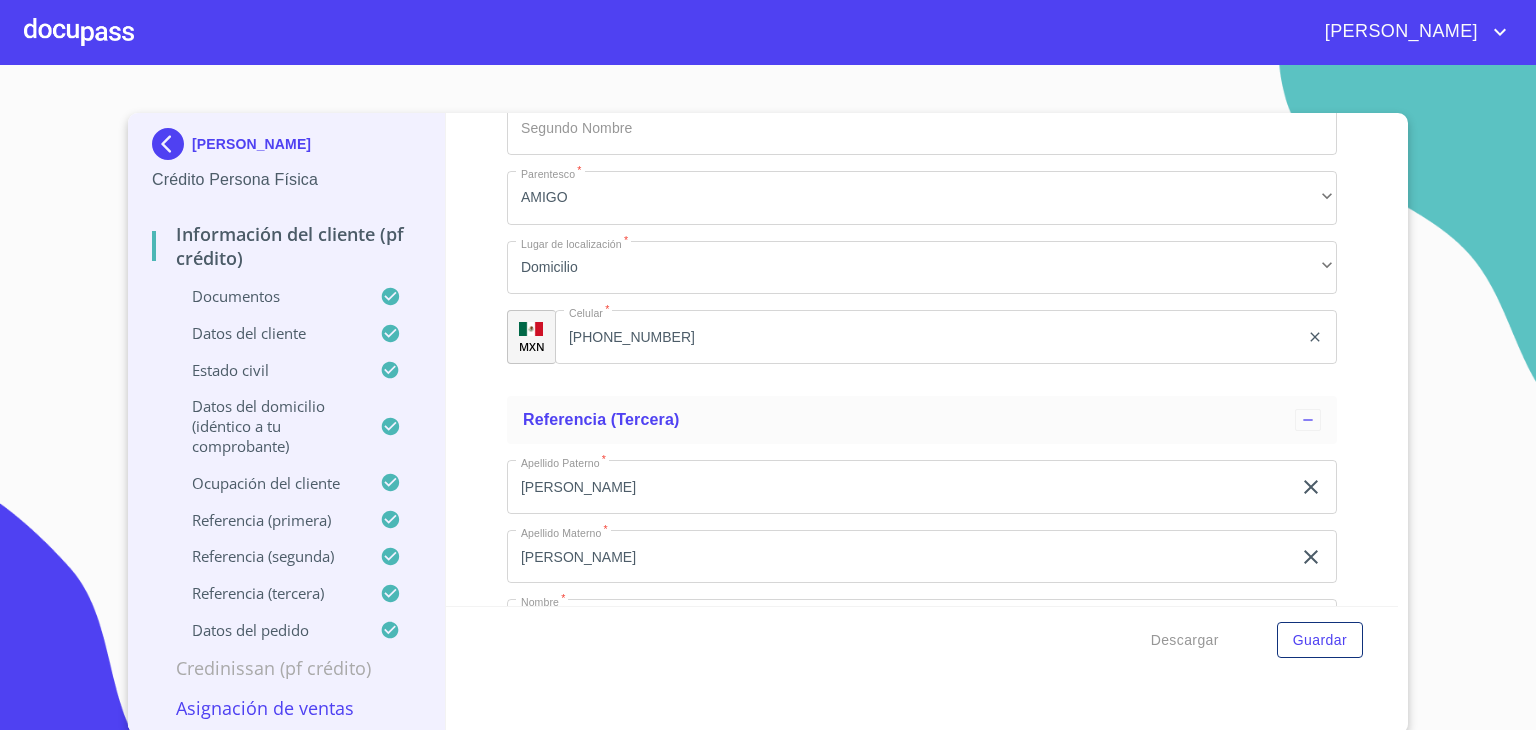 click on "Información del cliente (PF crédito)   Documentos Documento de identificación.   * INE ​ Identificación Oficial * Identificación Oficial Identificación Oficial Identificación Oficial Comprobante de Domicilio * Comprobante de Domicilio Comprobante de Domicilio Fuente de ingresos   * Independiente/Dueño de negocio/Persona Moral ​ Comprobante de Ingresos mes 1 * Comprobante de Ingresos mes 1 Comprobante de Ingresos mes 1 Comprobante de Ingresos mes 2 * Comprobante de Ingresos mes 2 Comprobante de Ingresos mes 2 Comprobante de Ingresos mes 3 * Comprobante de Ingresos mes 3 Comprobante de Ingresos mes 3 CURP * CURP CURP Constancia de situación fiscal Constancia de situación fiscal Constancia de situación fiscal Datos del cliente Apellido Paterno   * PAZ ​ Apellido Materno   * GONZALEZ ​ Primer nombre   * JUAN ​ Segundo Nombre ​ Fecha de nacimiento * 24 de nov. de 1967 ​ RFC   * PAGJ6711242N9 ​ CURP   * PAGJ671124HJCZNN05 ​ ID de Identificación 1905739567 ​ Nacionalidad" at bounding box center (922, 359) 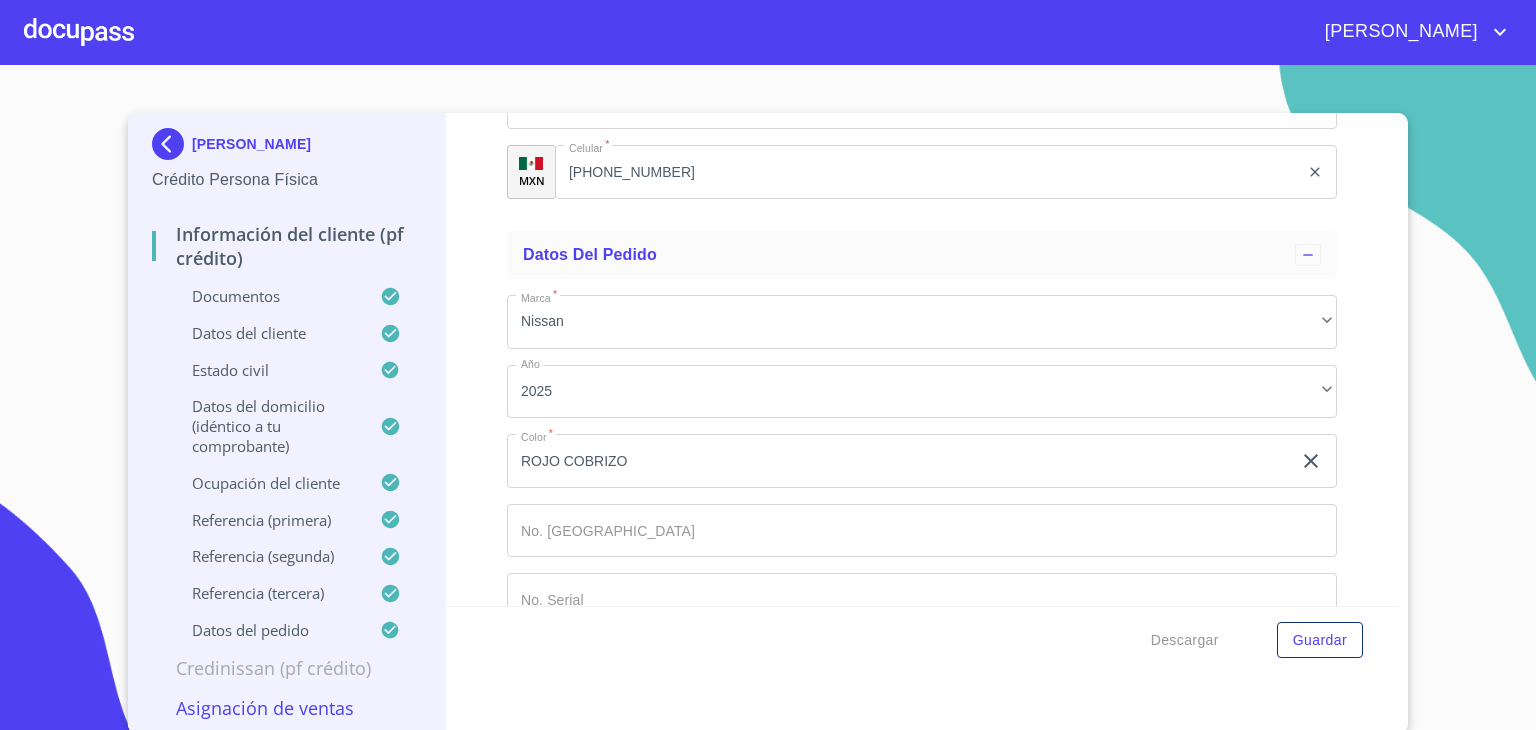 scroll, scrollTop: 10104, scrollLeft: 0, axis: vertical 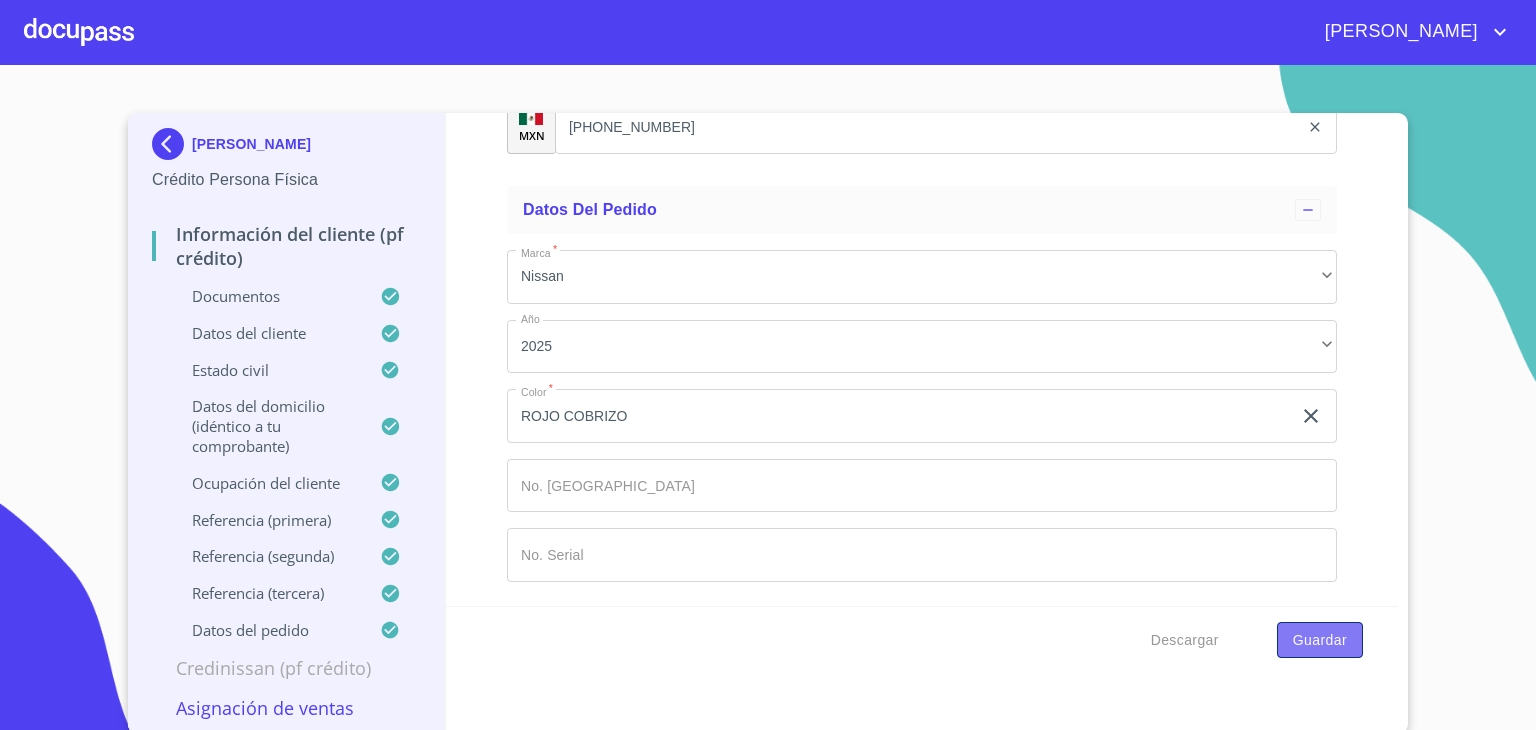 click on "Guardar" at bounding box center (1320, 640) 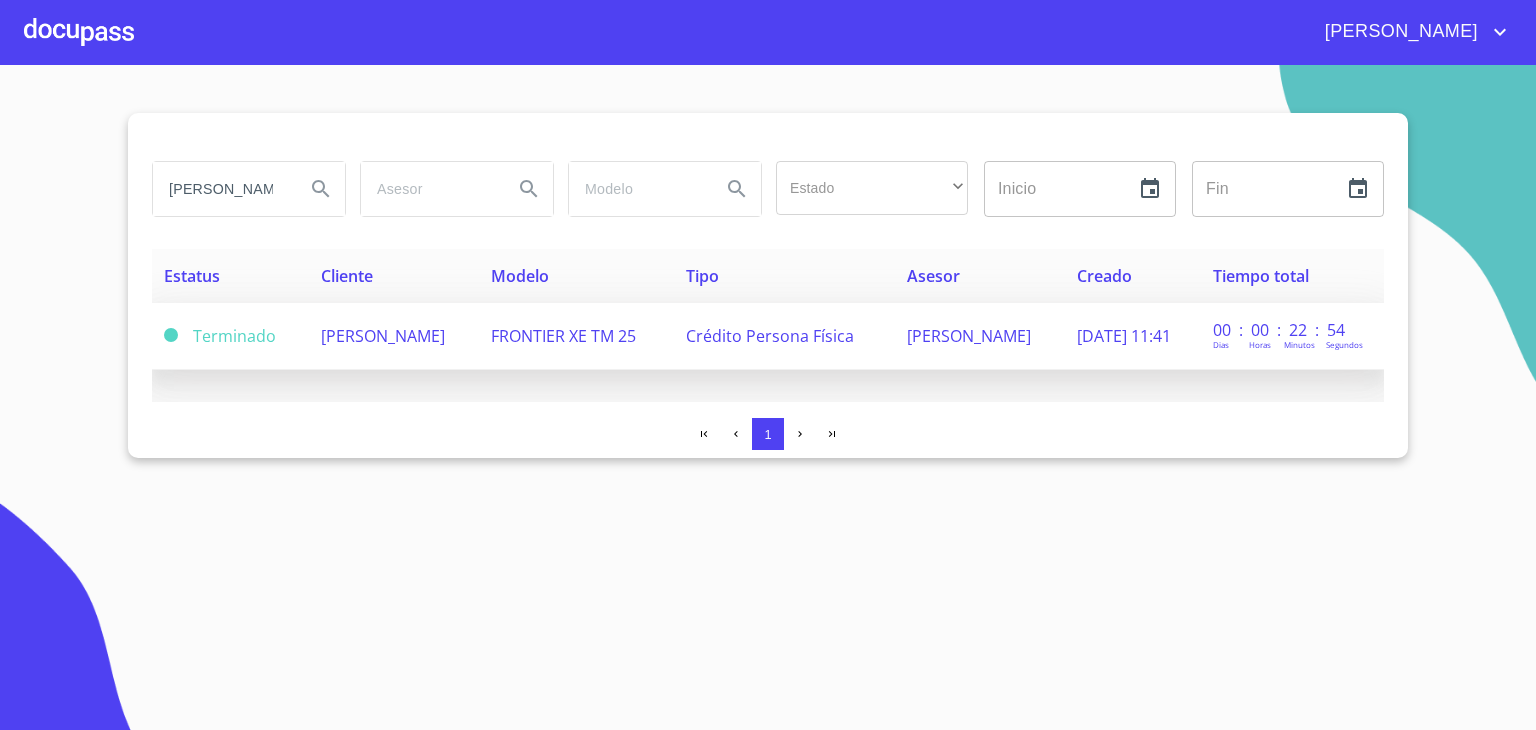 click on "[PERSON_NAME]" at bounding box center [394, 336] 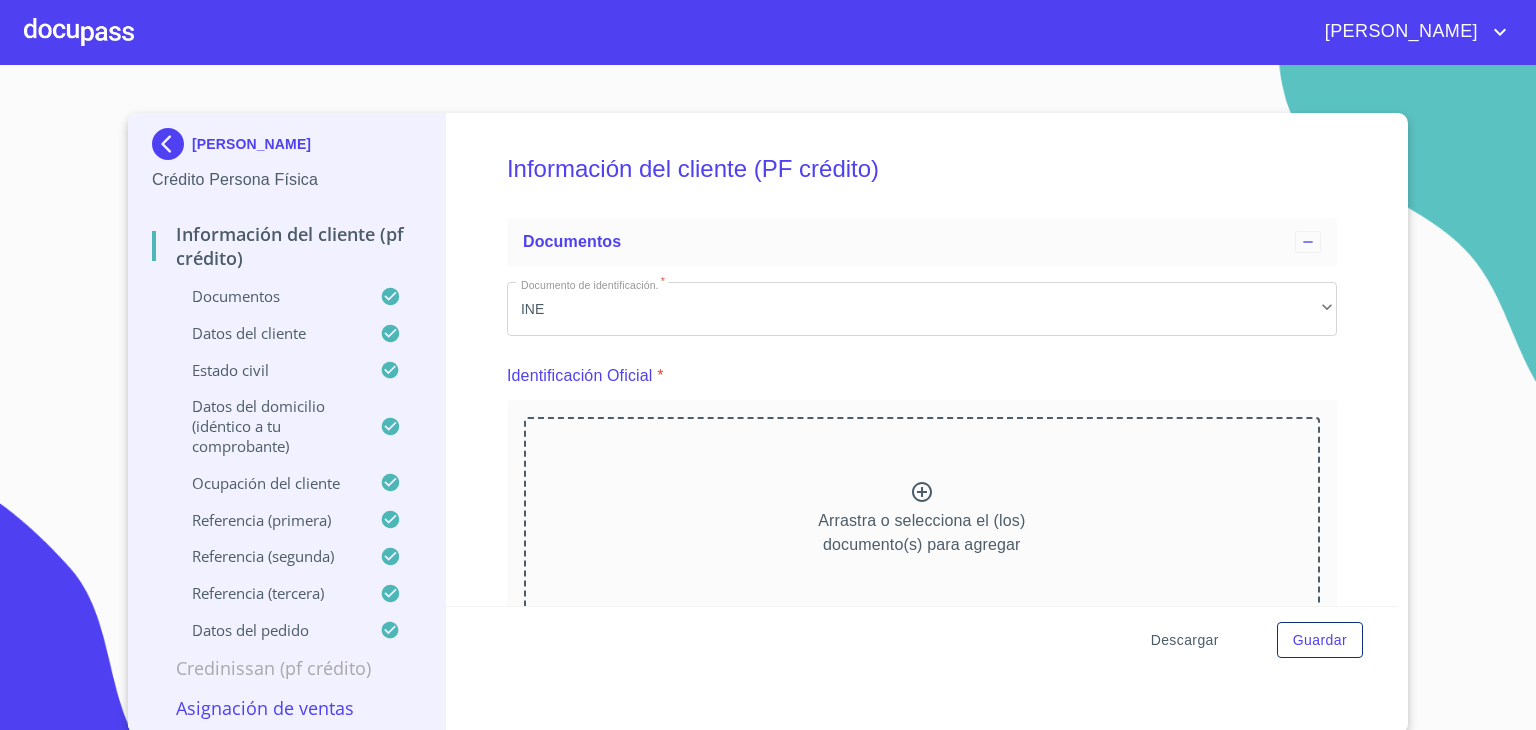 click on "Descargar" at bounding box center [1185, 640] 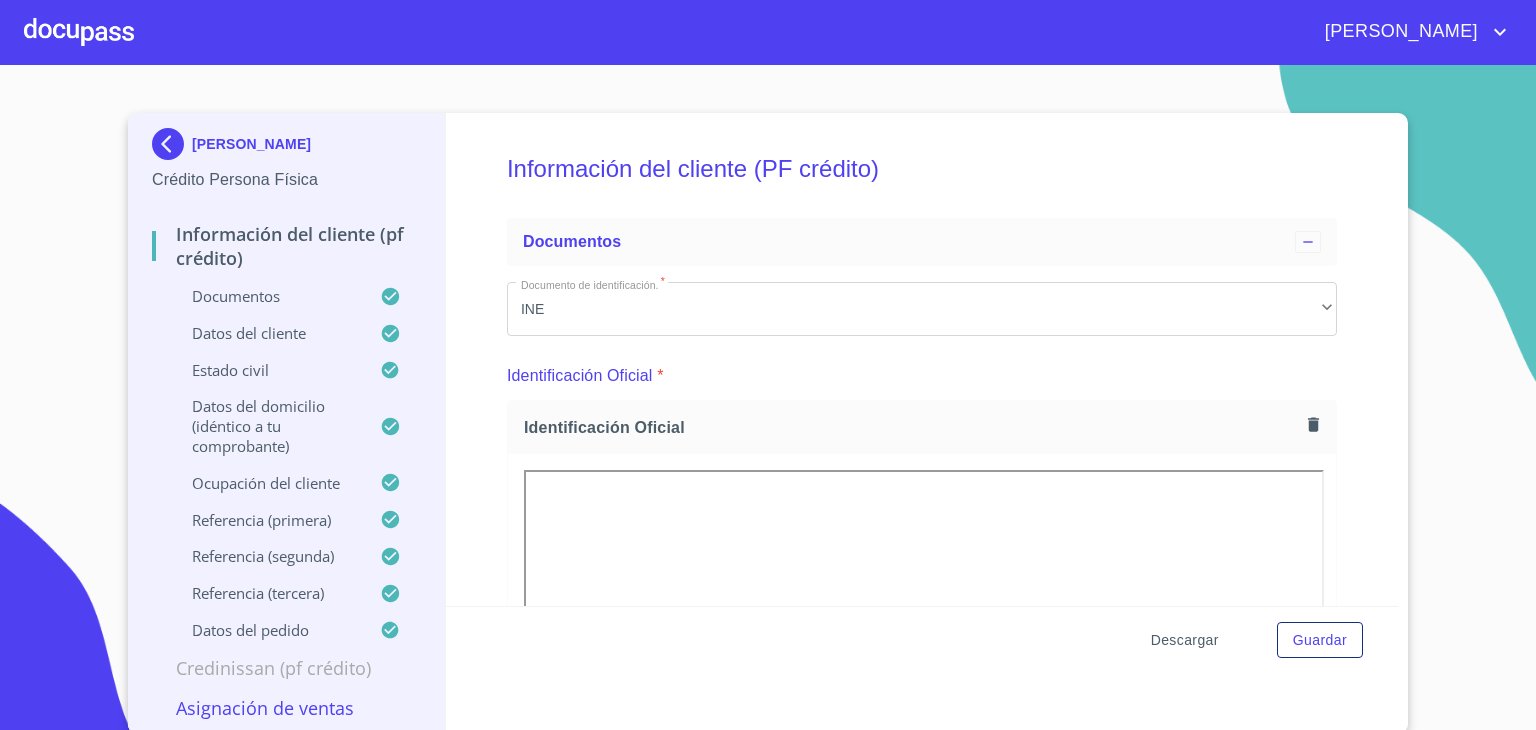 click on "Descargar" at bounding box center (1185, 640) 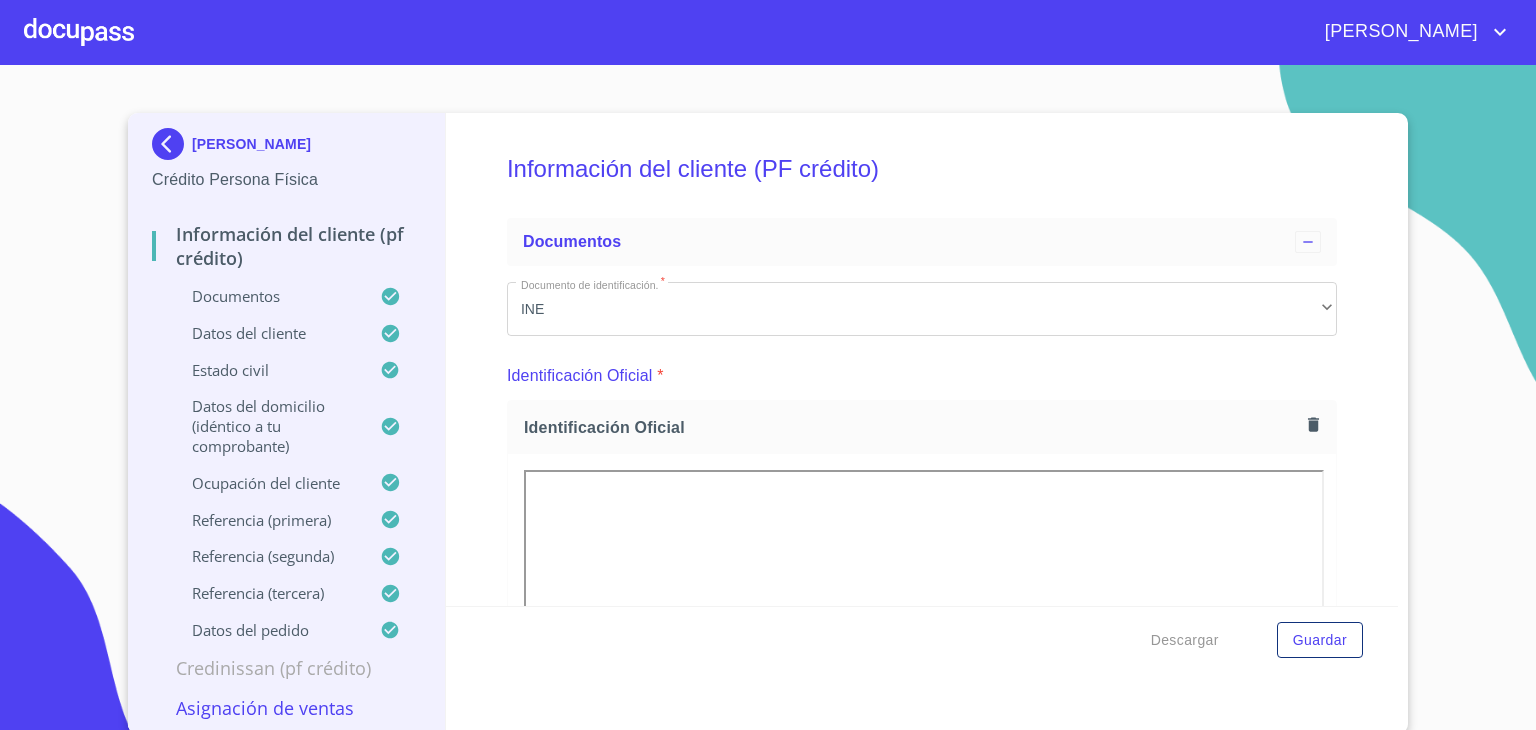 scroll, scrollTop: 0, scrollLeft: 0, axis: both 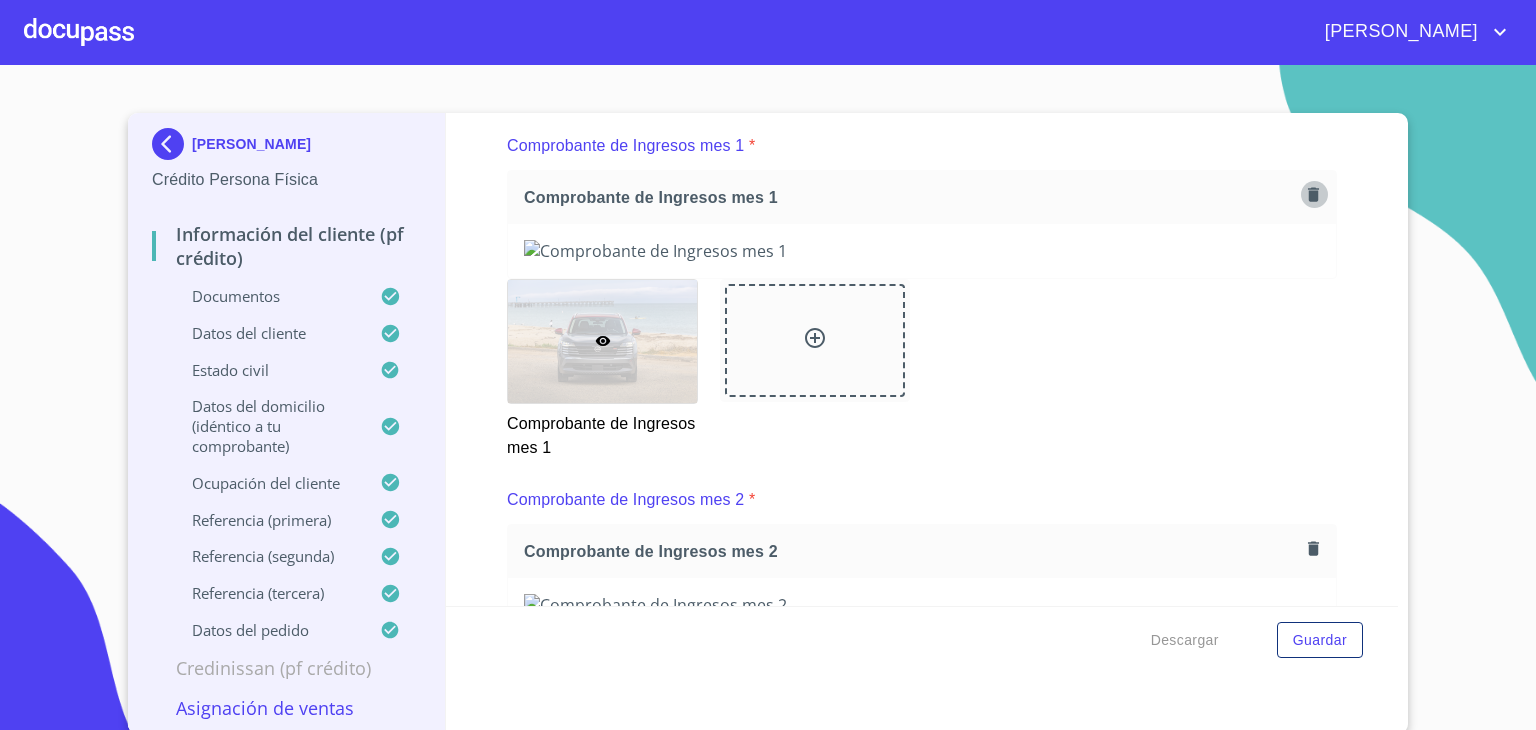 click 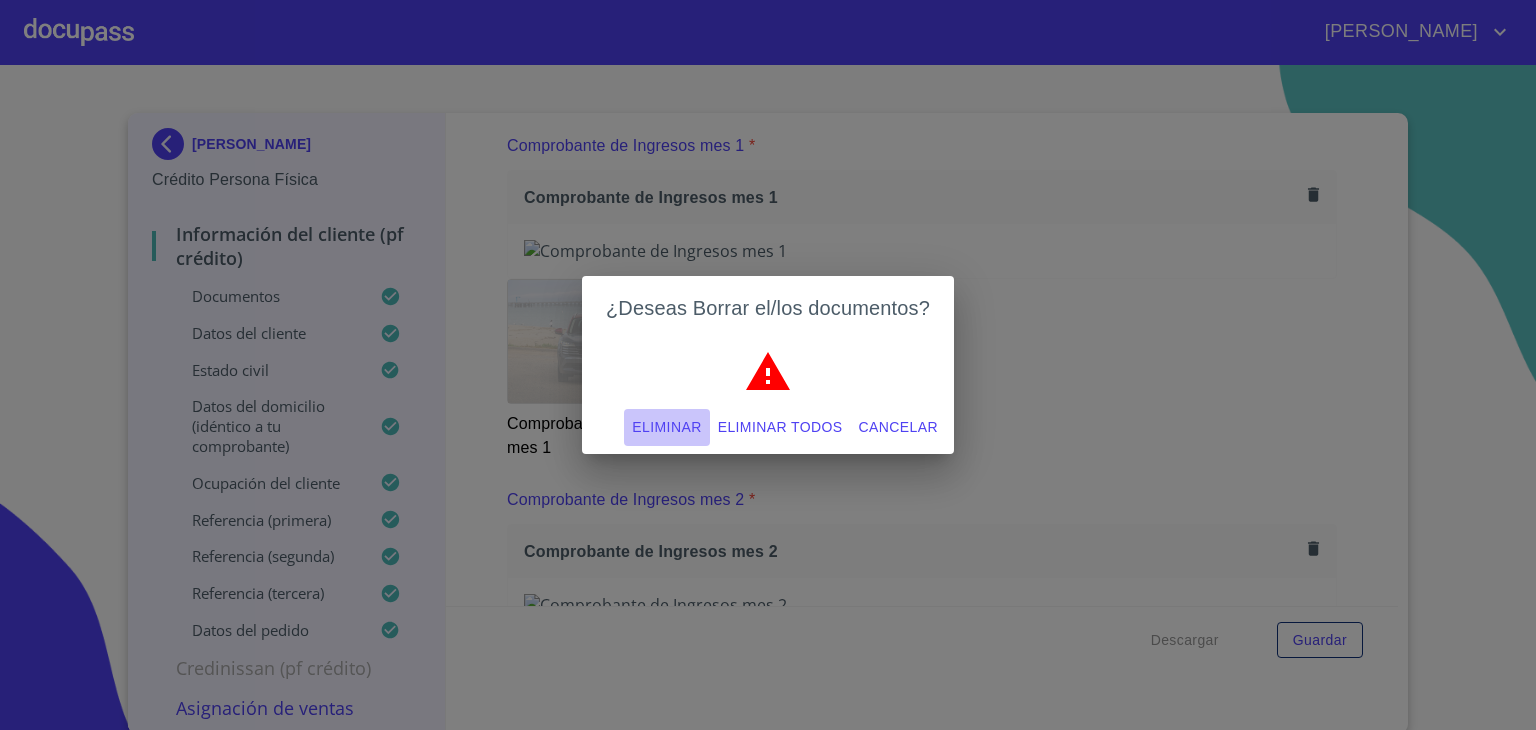 click on "Eliminar" at bounding box center [666, 427] 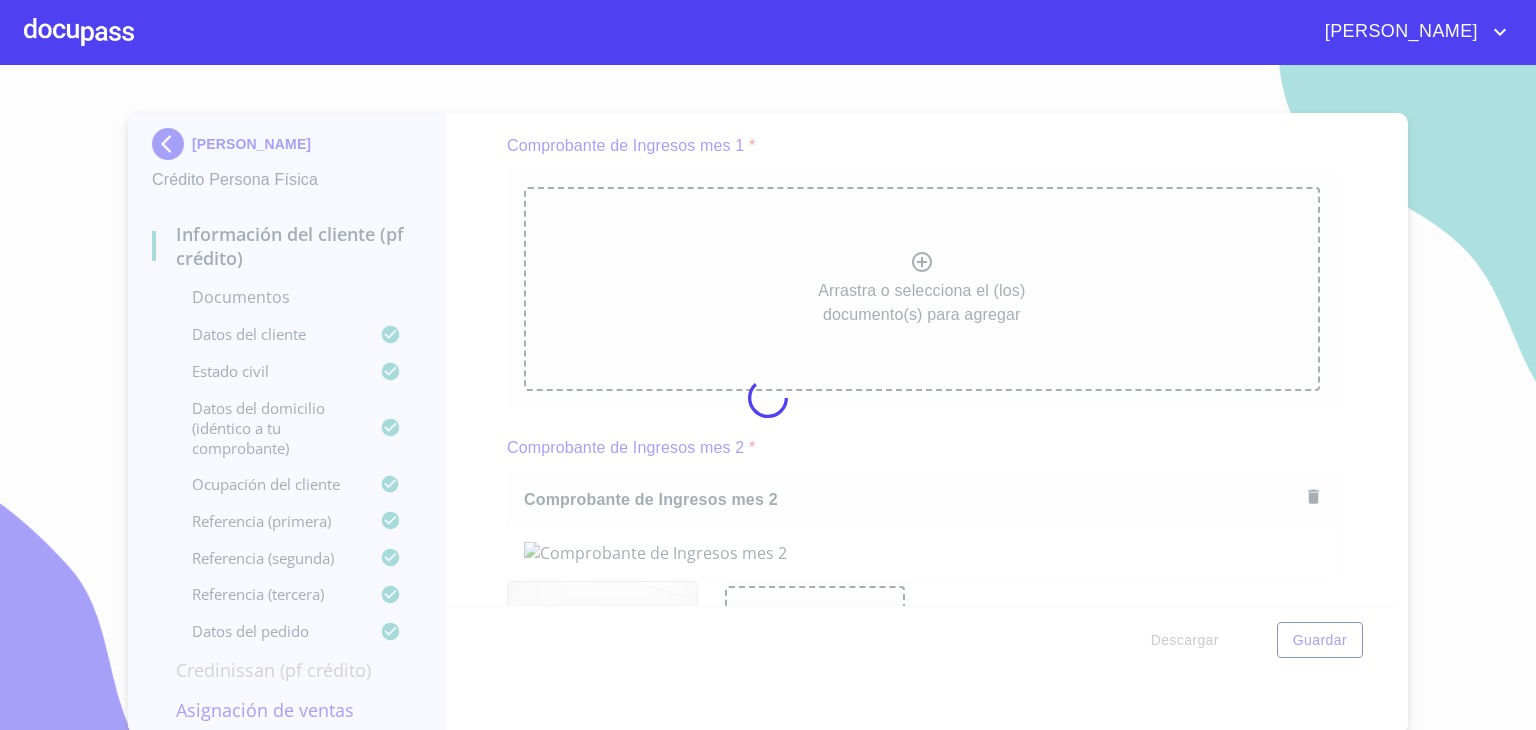 click at bounding box center (768, 397) 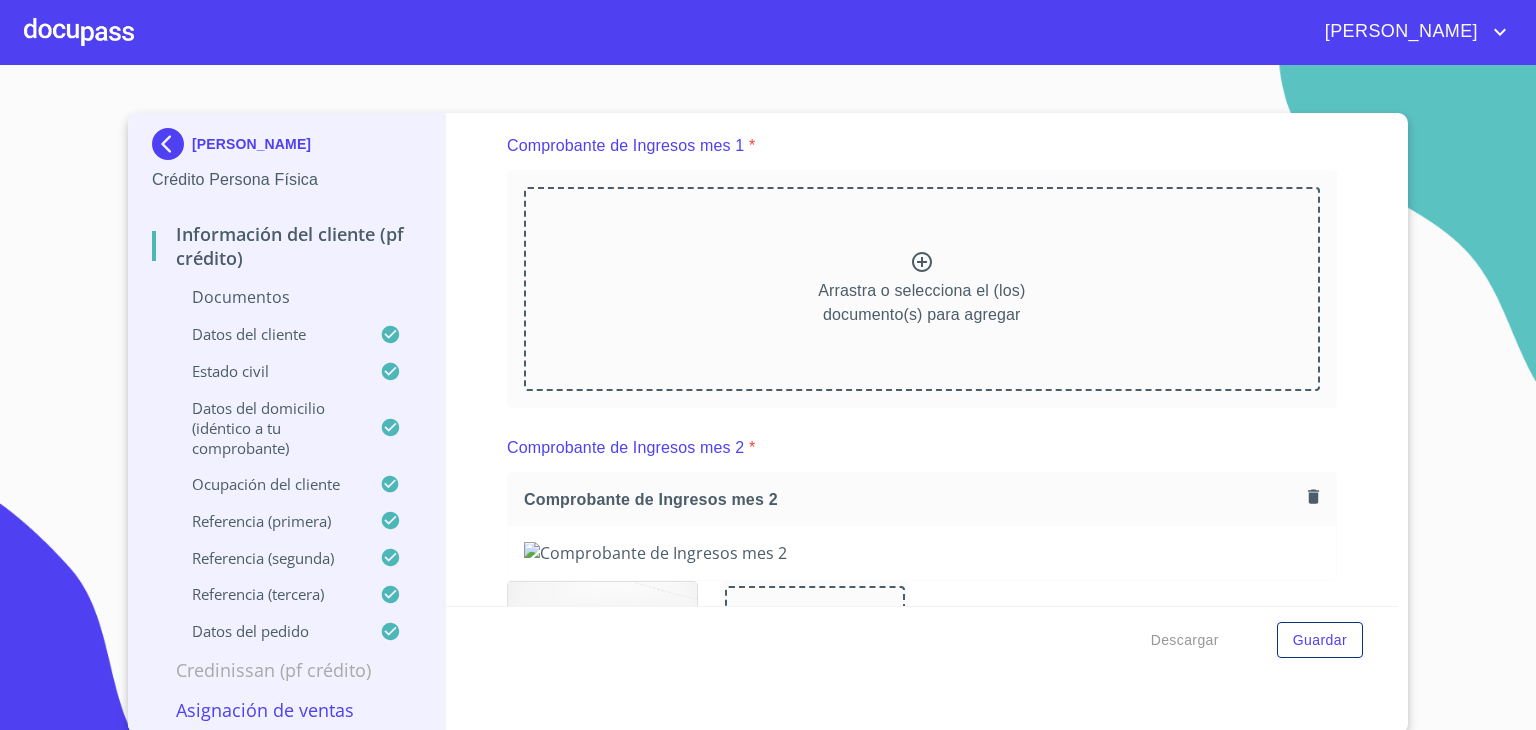 click 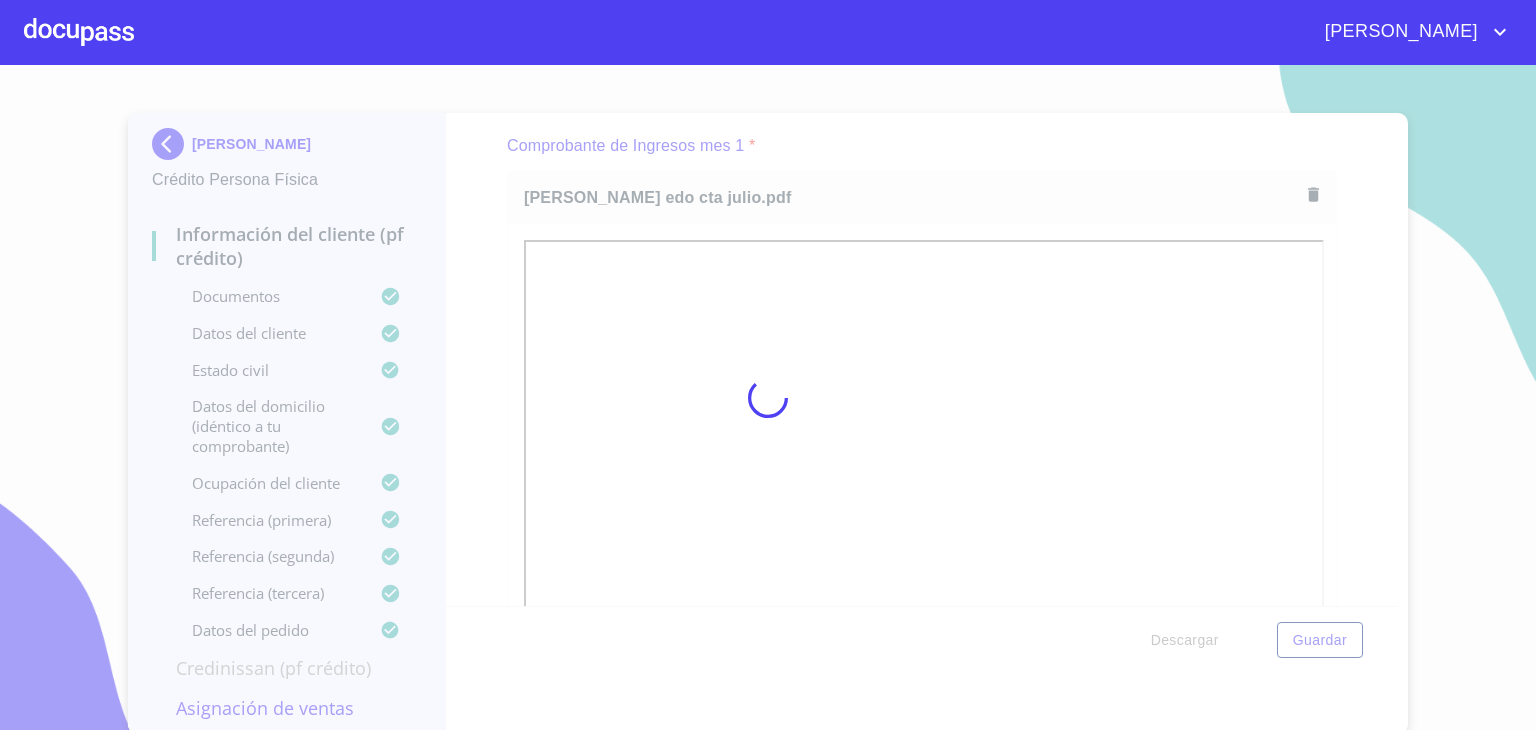 click at bounding box center [768, 397] 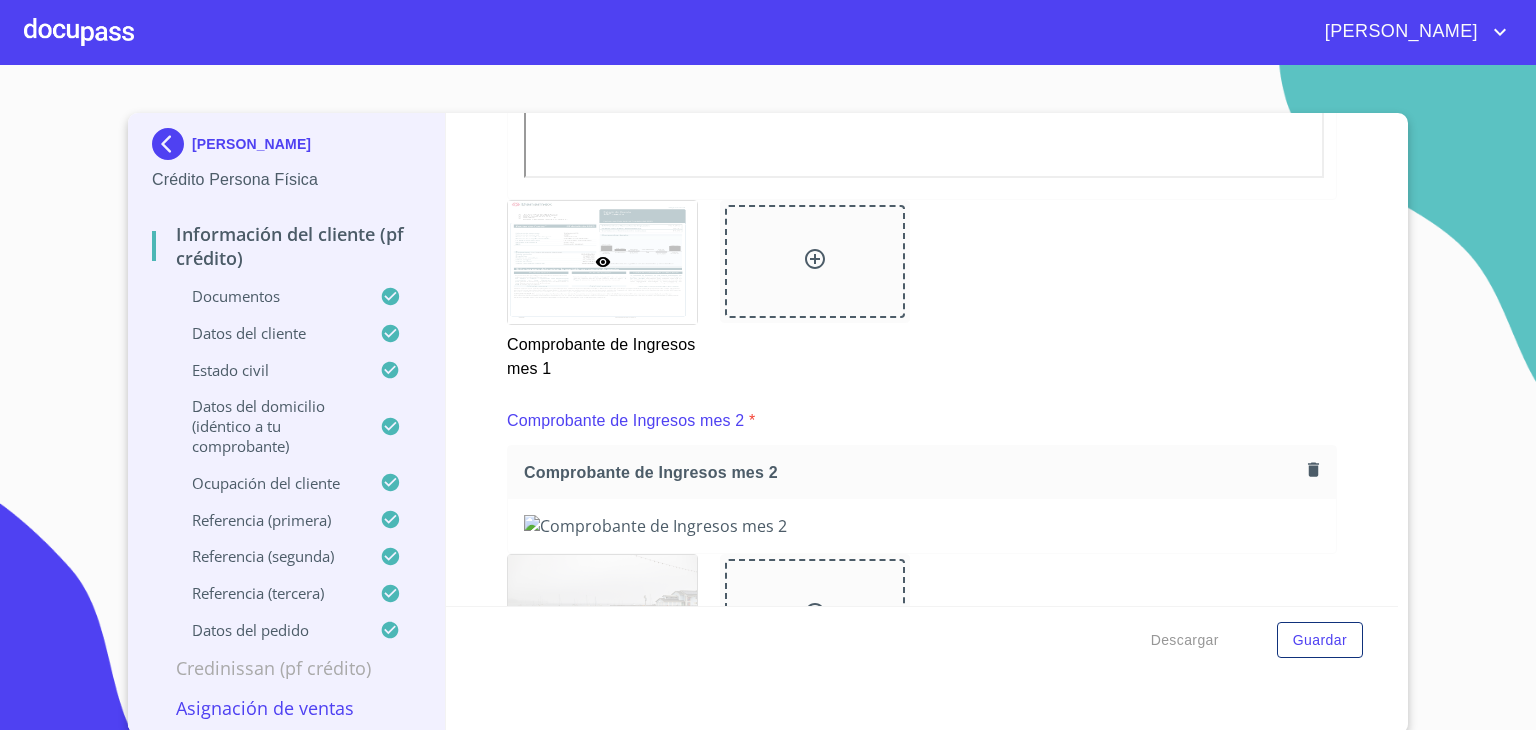 scroll, scrollTop: 2707, scrollLeft: 0, axis: vertical 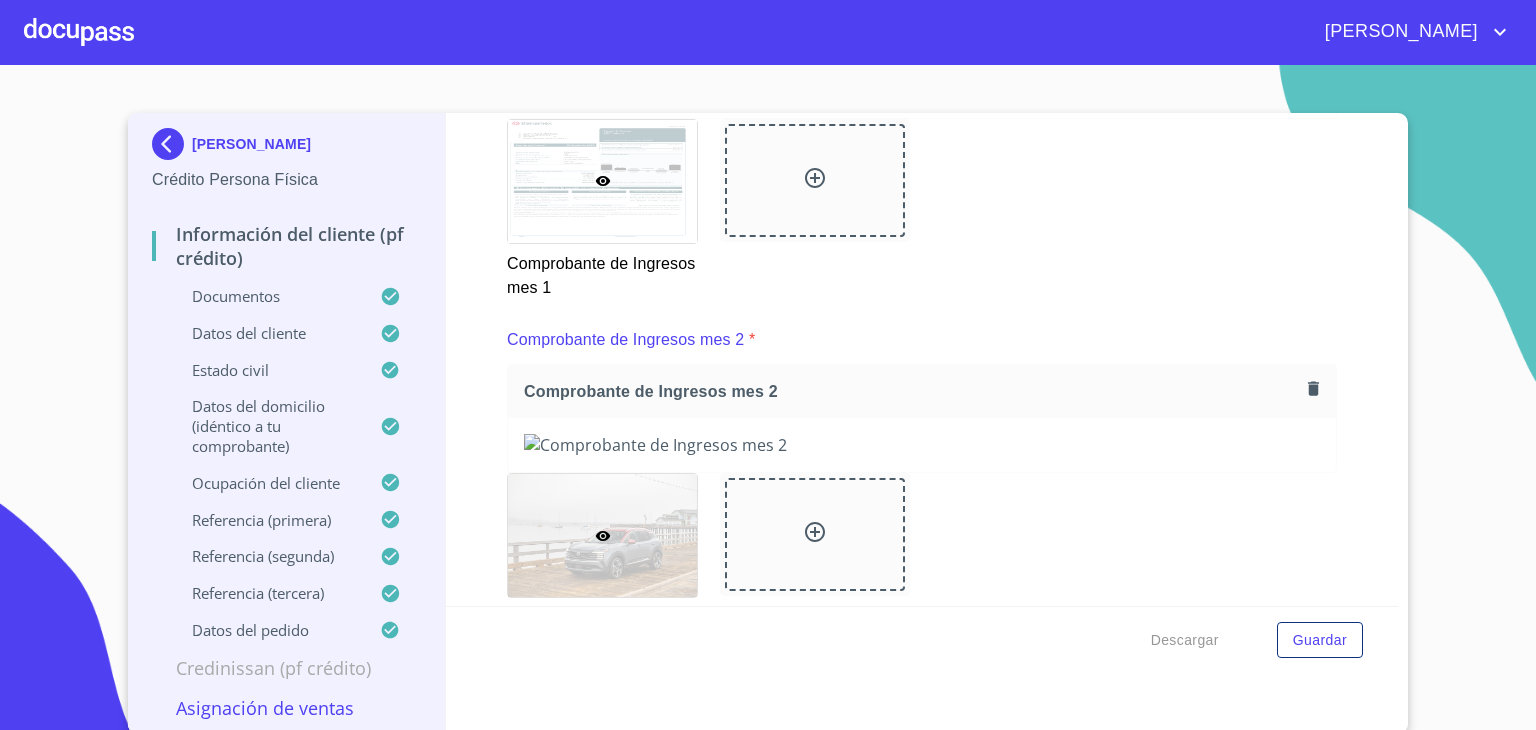 click 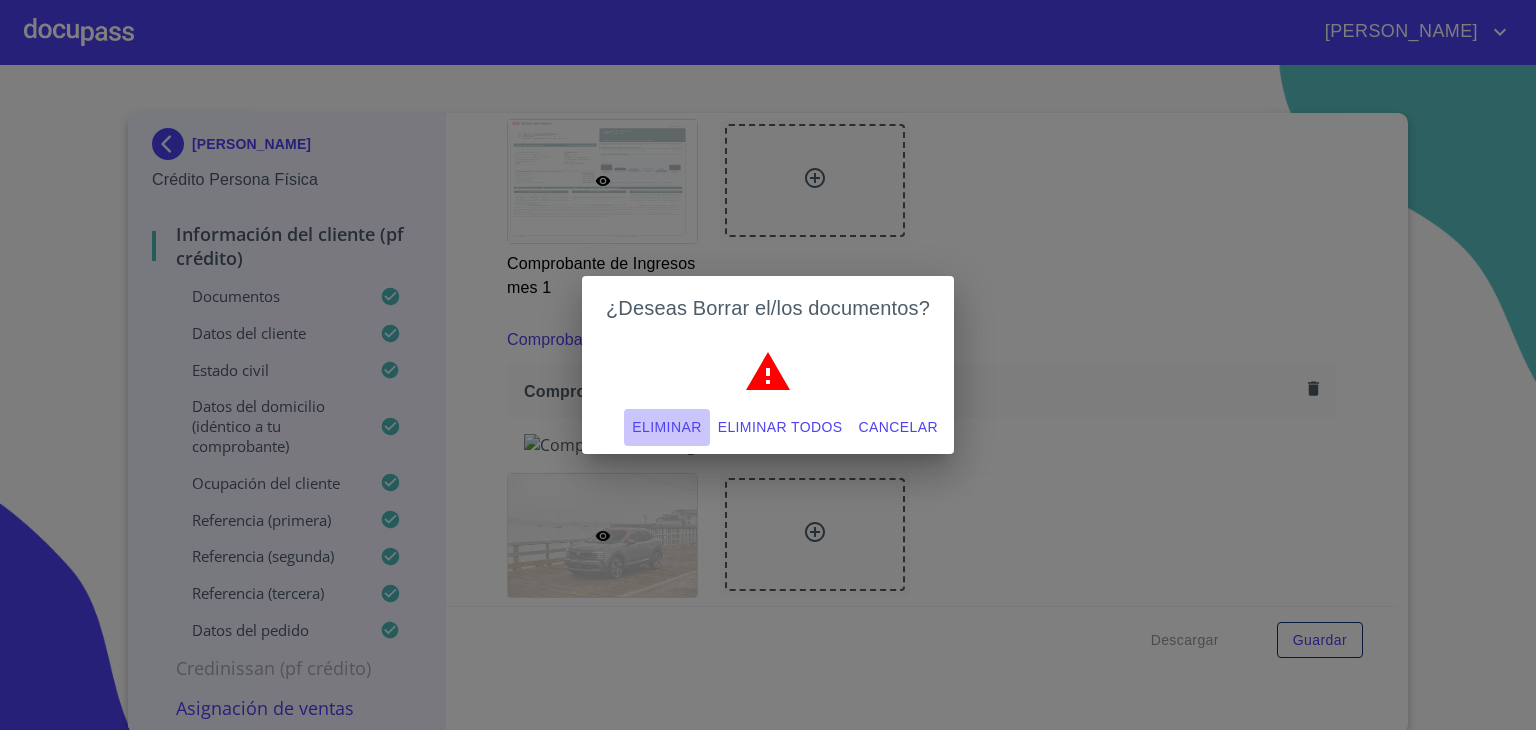 click on "Eliminar" at bounding box center (666, 427) 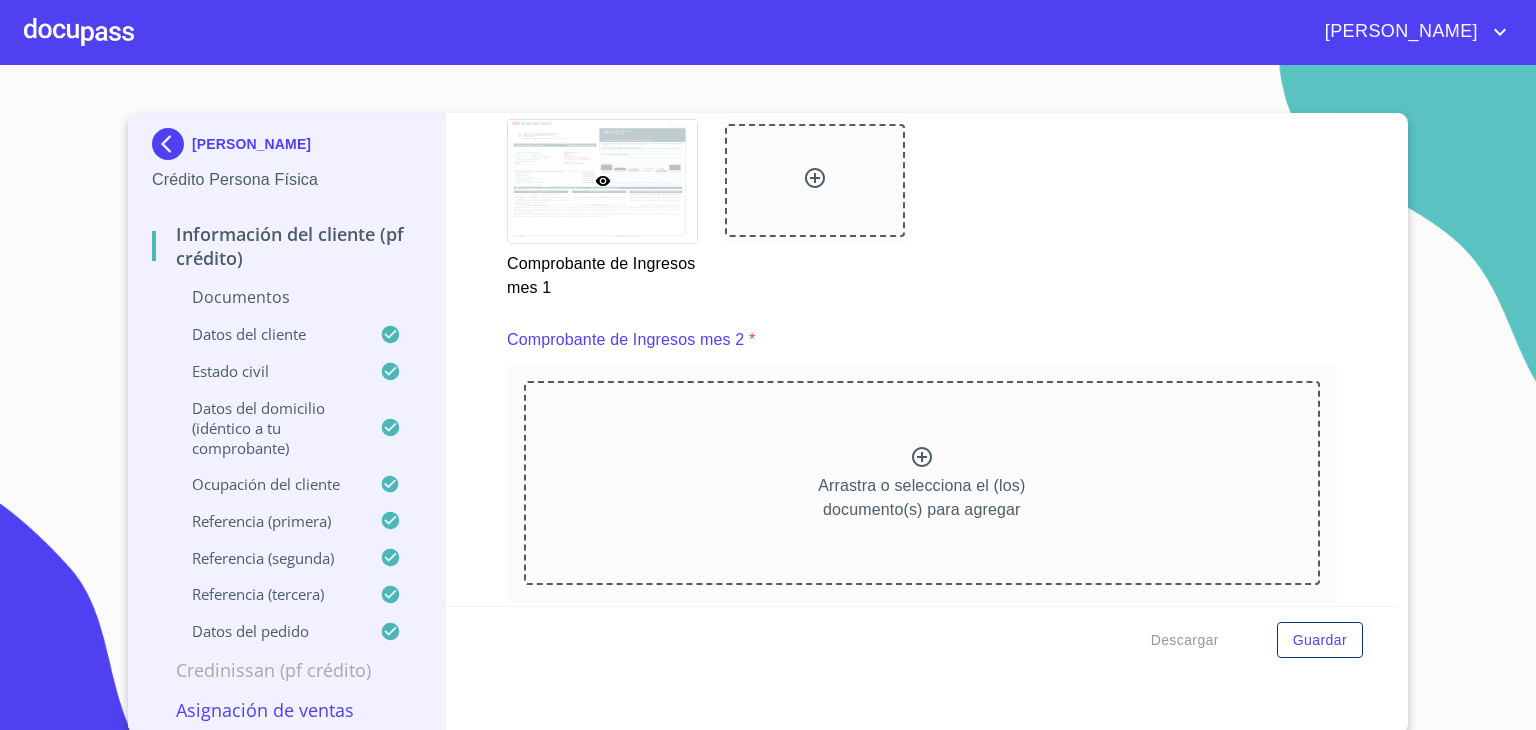 click 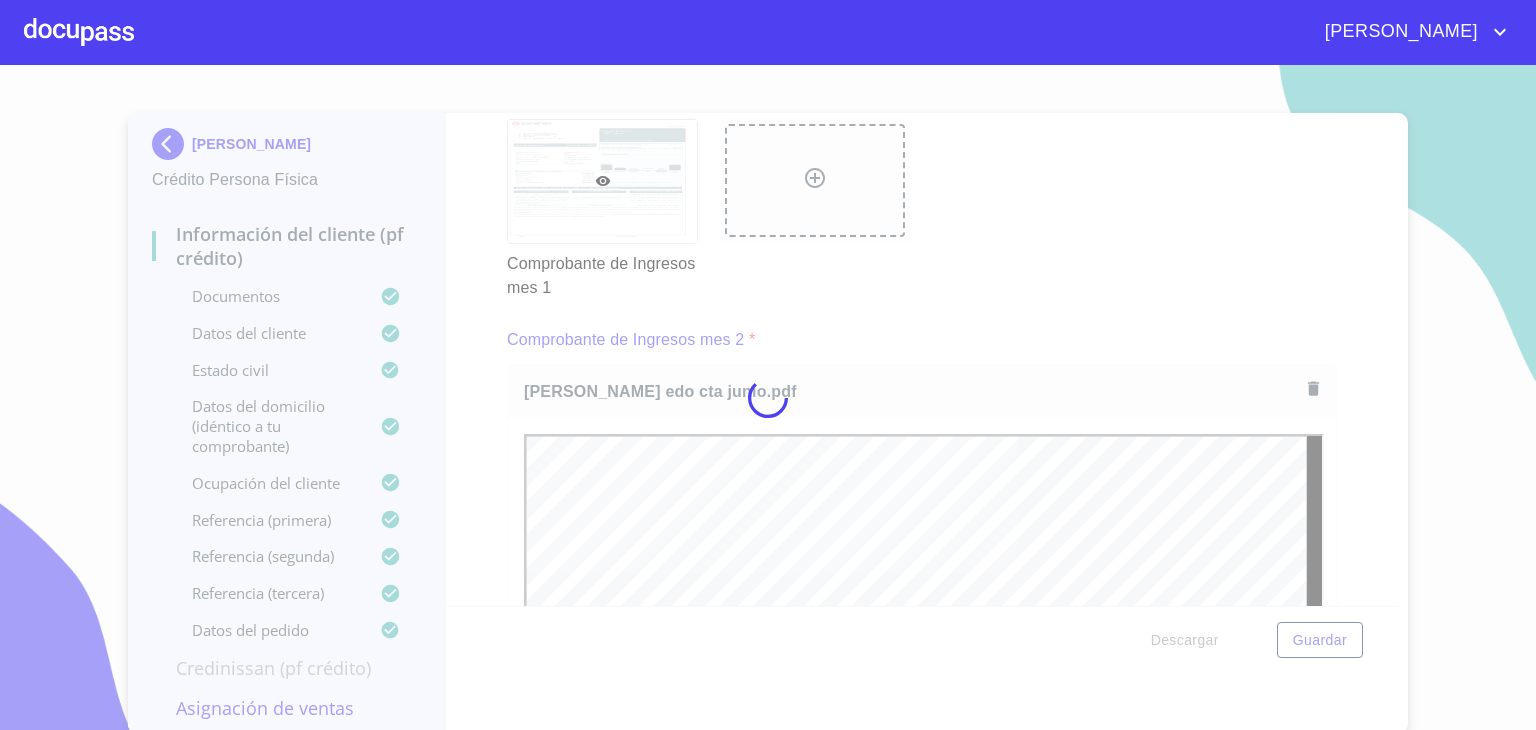 scroll, scrollTop: 0, scrollLeft: 0, axis: both 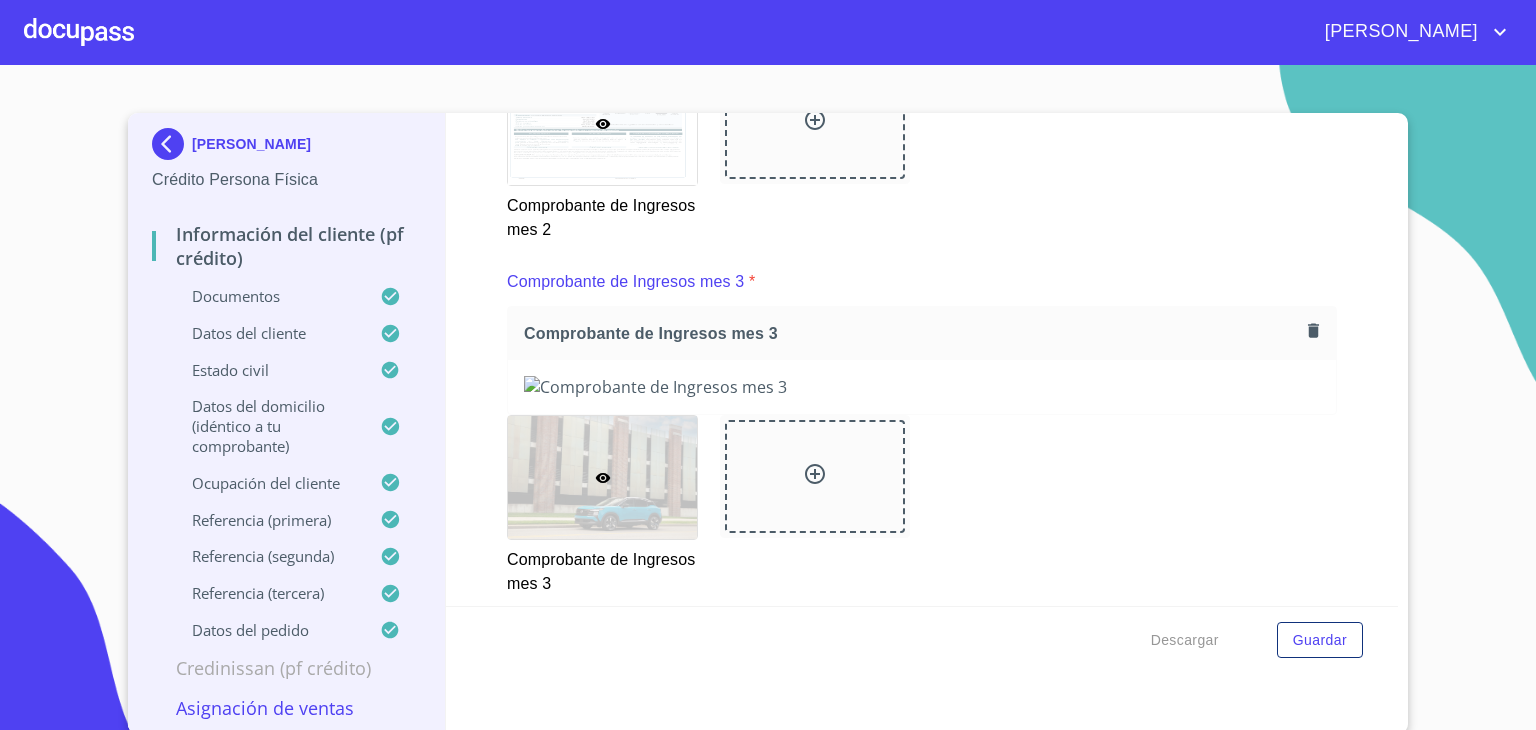 click 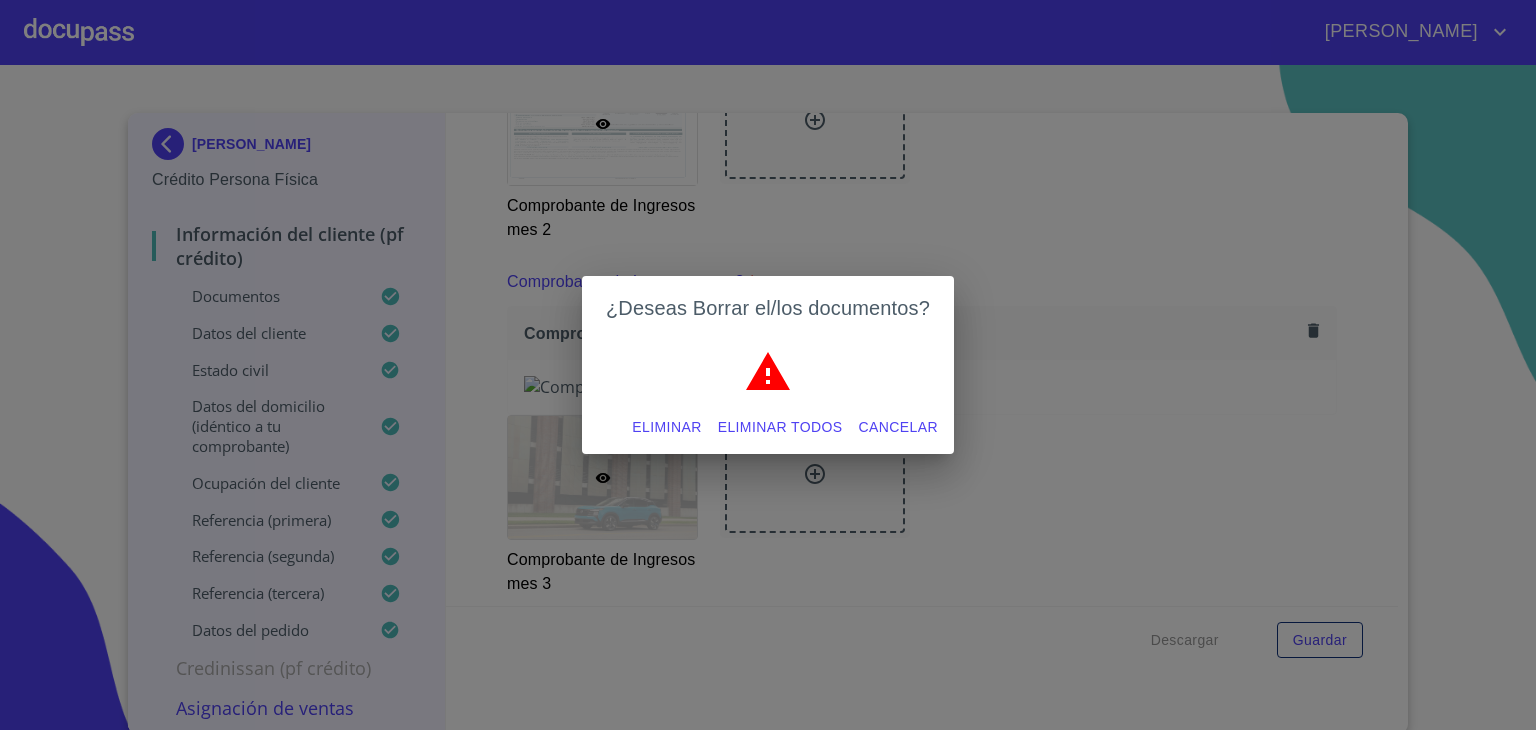 click on "Eliminar" at bounding box center [666, 427] 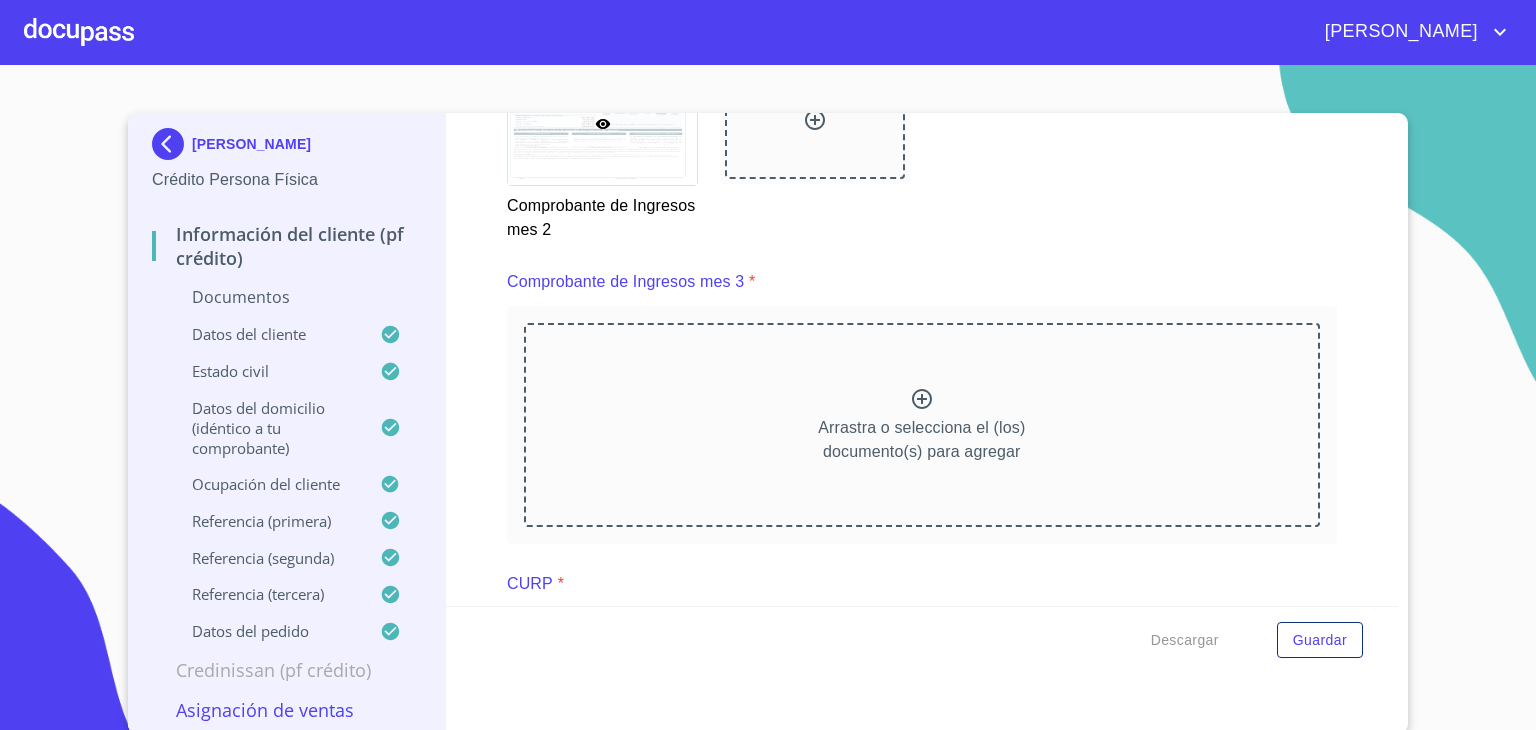 click 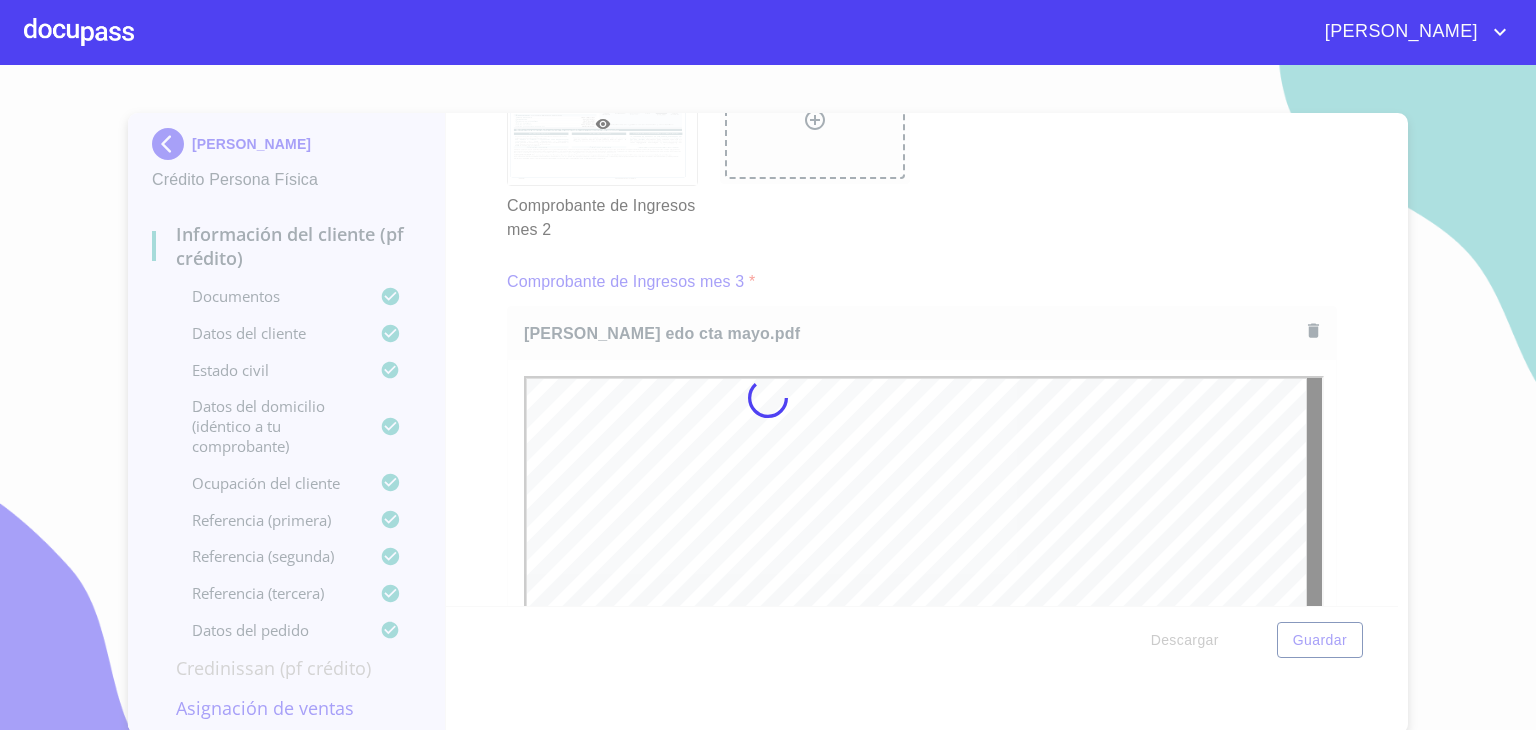 scroll, scrollTop: 0, scrollLeft: 0, axis: both 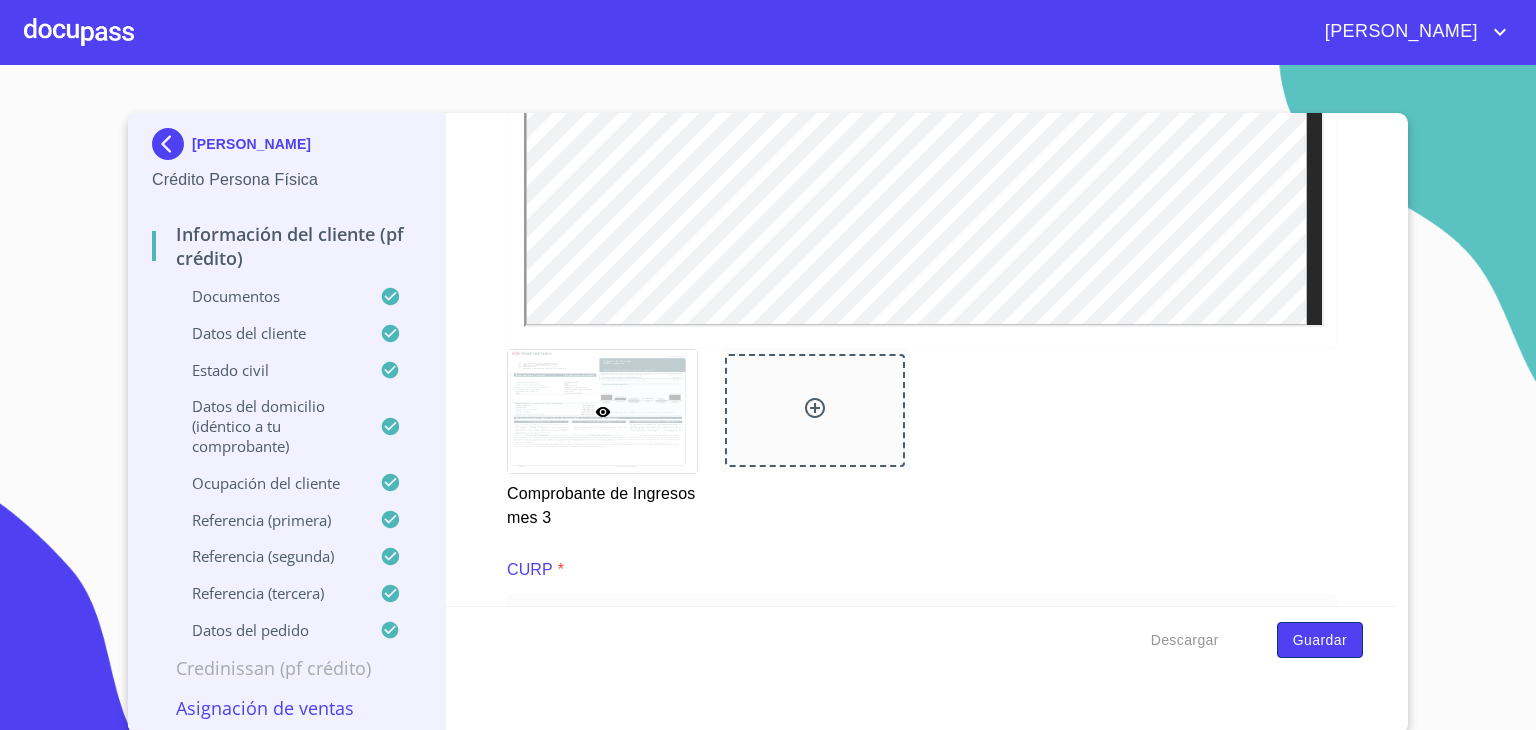 click on "Guardar" at bounding box center (1320, 640) 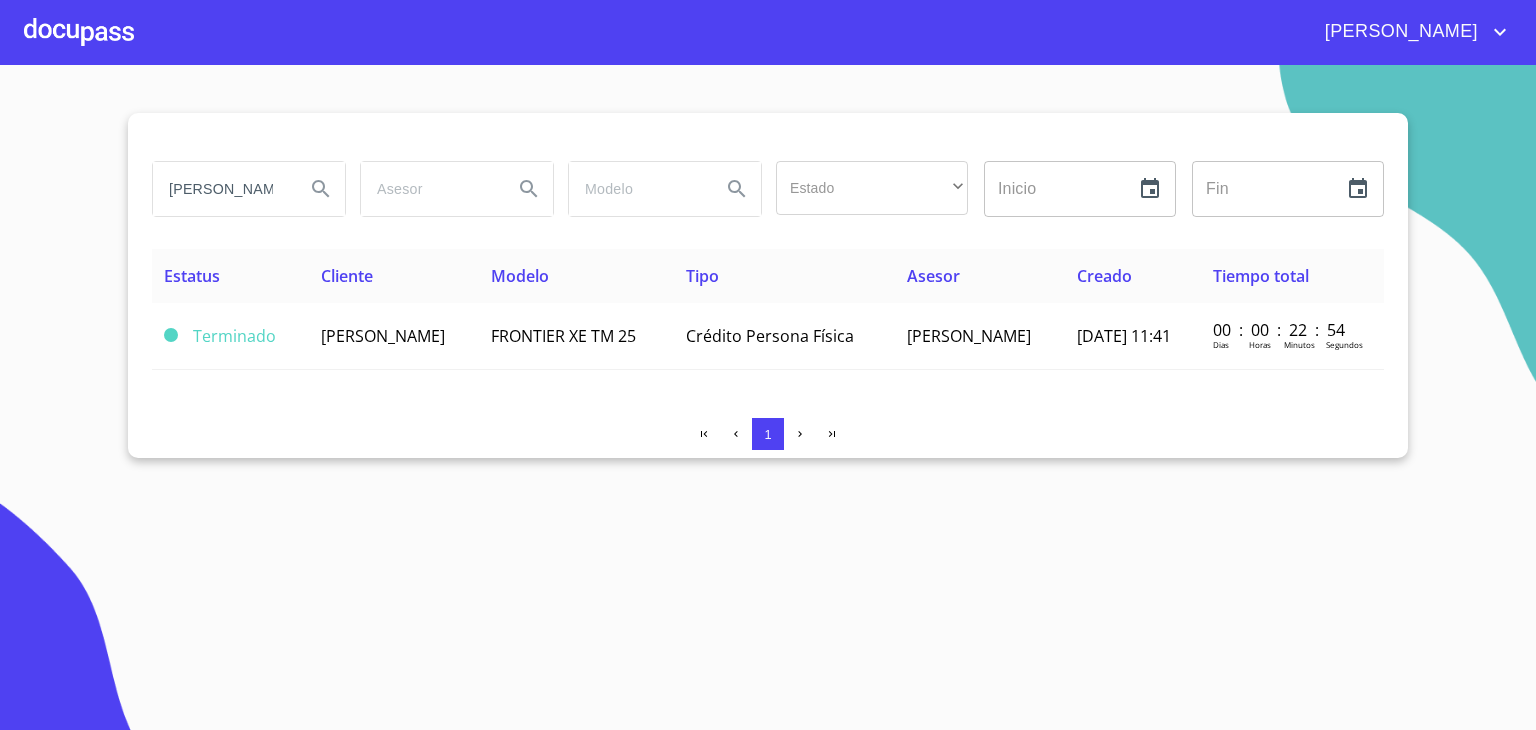 click on "[PERSON_NAME] Estado ​ ​ Inicio ​ Fin ​ Estatus   Cliente   Modelo   Tipo   Asesor   Creado   Tiempo total   Terminado [PERSON_NAME] FRONTIER XE TM 25 Crédito Persona Física [PERSON_NAME] [DATE] 11:41 00  :  00  :  22  :  54 Dias Horas Minutos Segundos 1" at bounding box center [768, 397] 